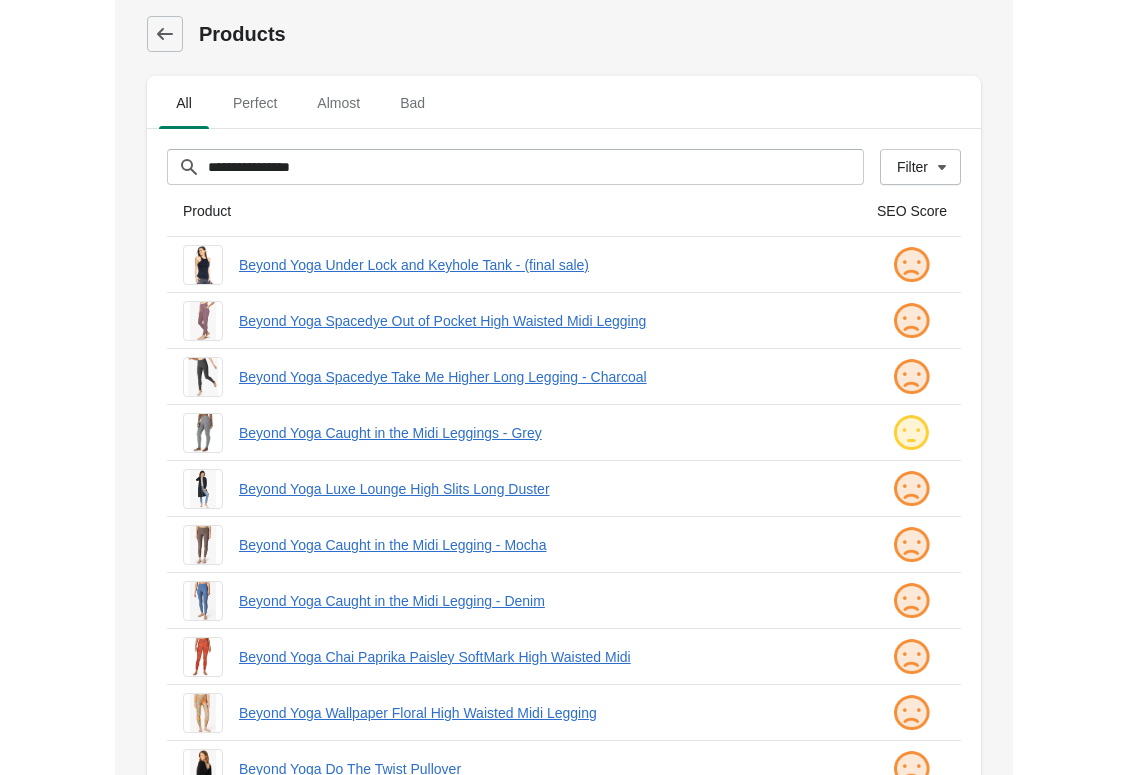 scroll, scrollTop: 0, scrollLeft: 0, axis: both 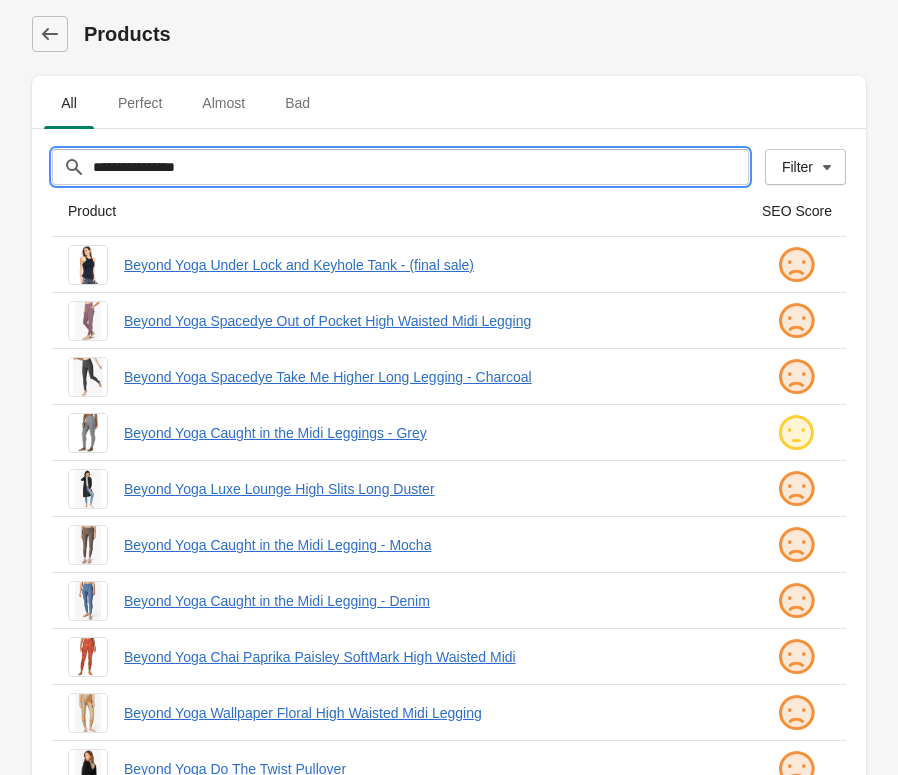click on "**********" at bounding box center (420, 167) 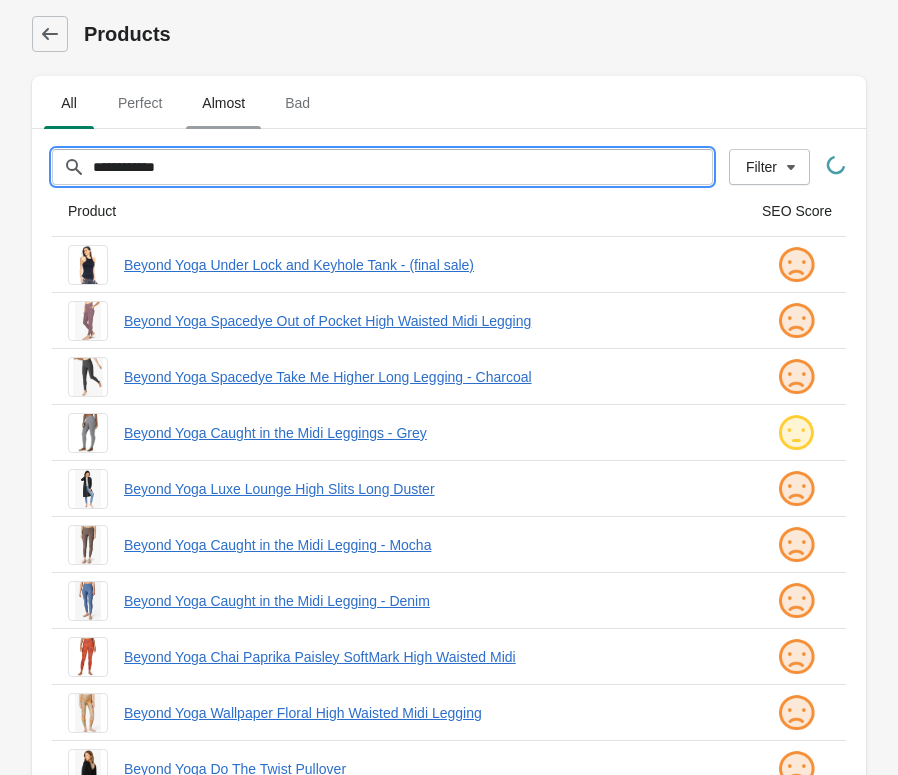 type on "**********" 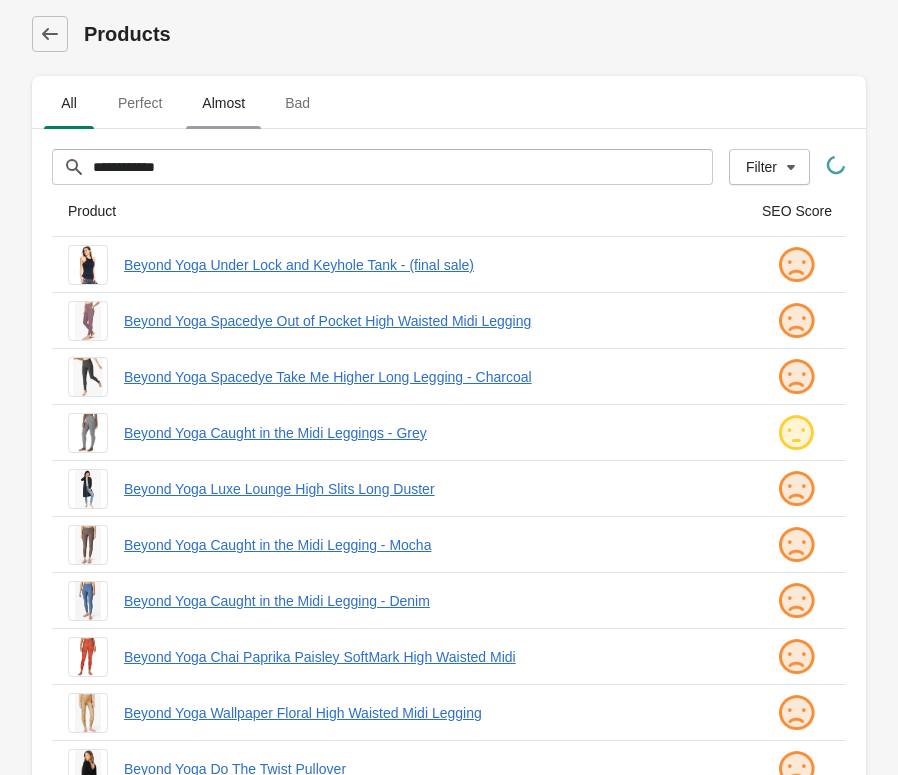 click on "Almost" at bounding box center [223, 103] 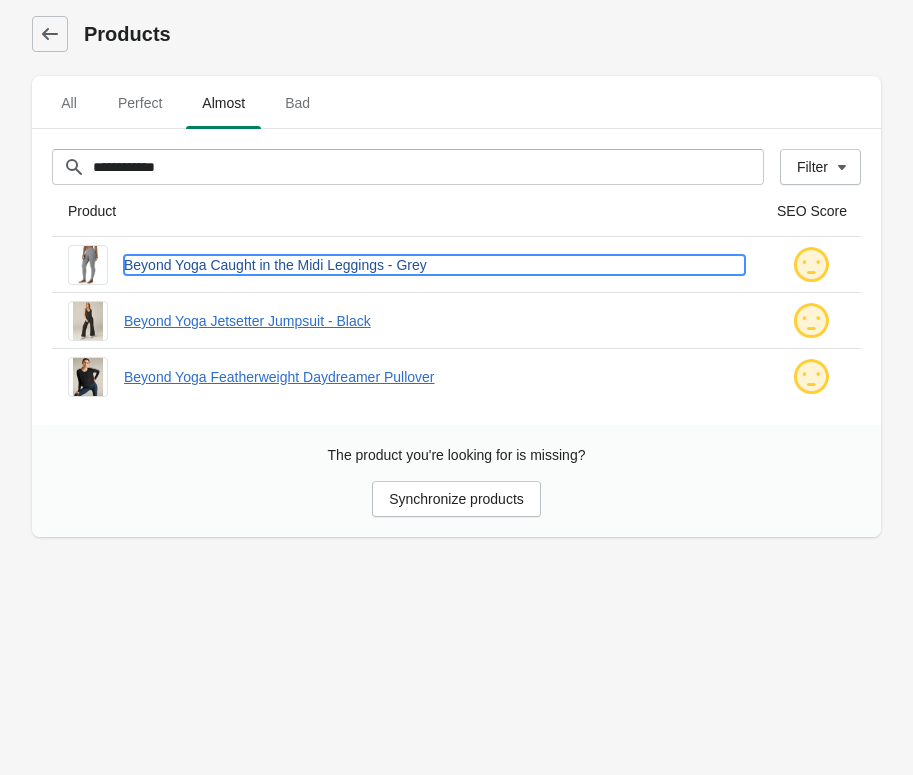 click on "Beyond Yoga Caught in the Midi Leggings - Grey" at bounding box center (434, 265) 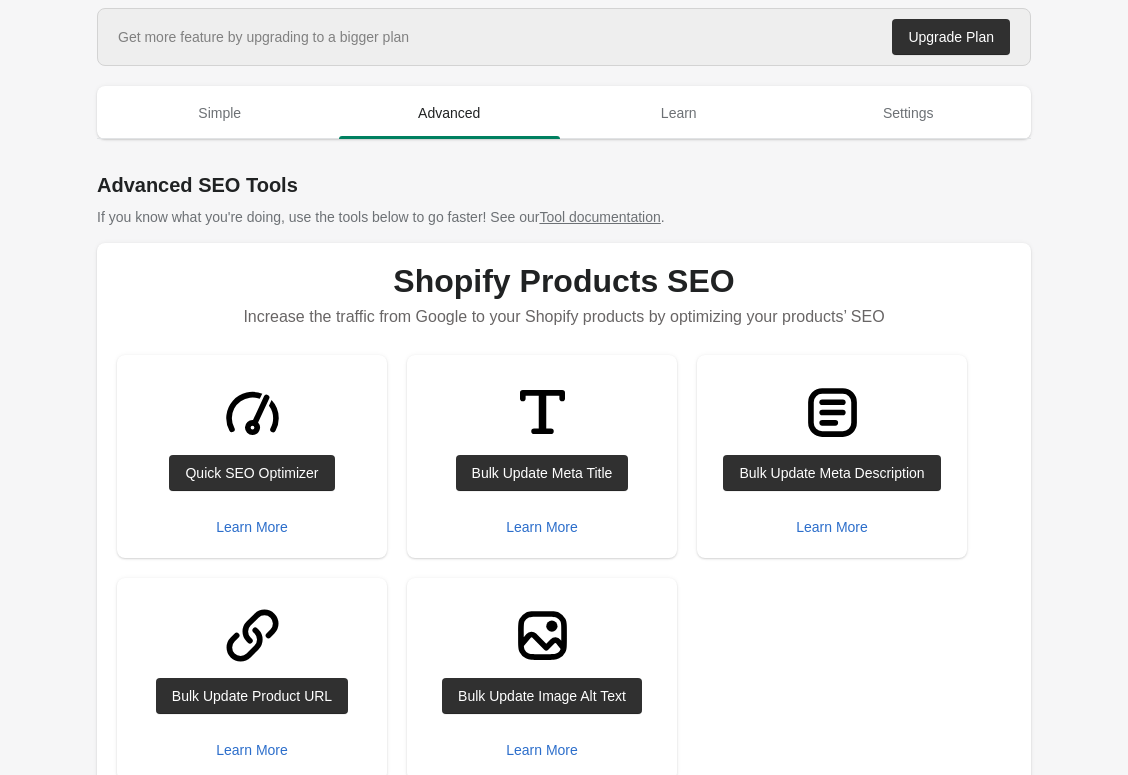 scroll, scrollTop: 0, scrollLeft: 0, axis: both 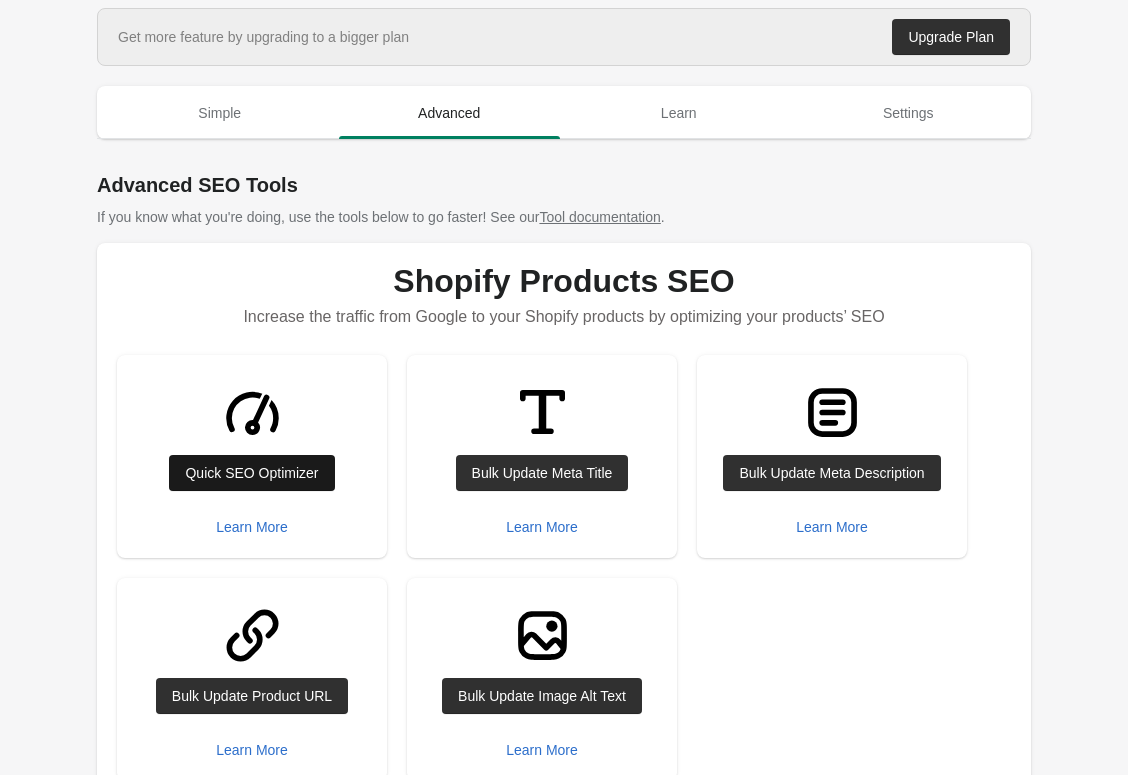 click on "Quick SEO Optimizer" at bounding box center (251, 473) 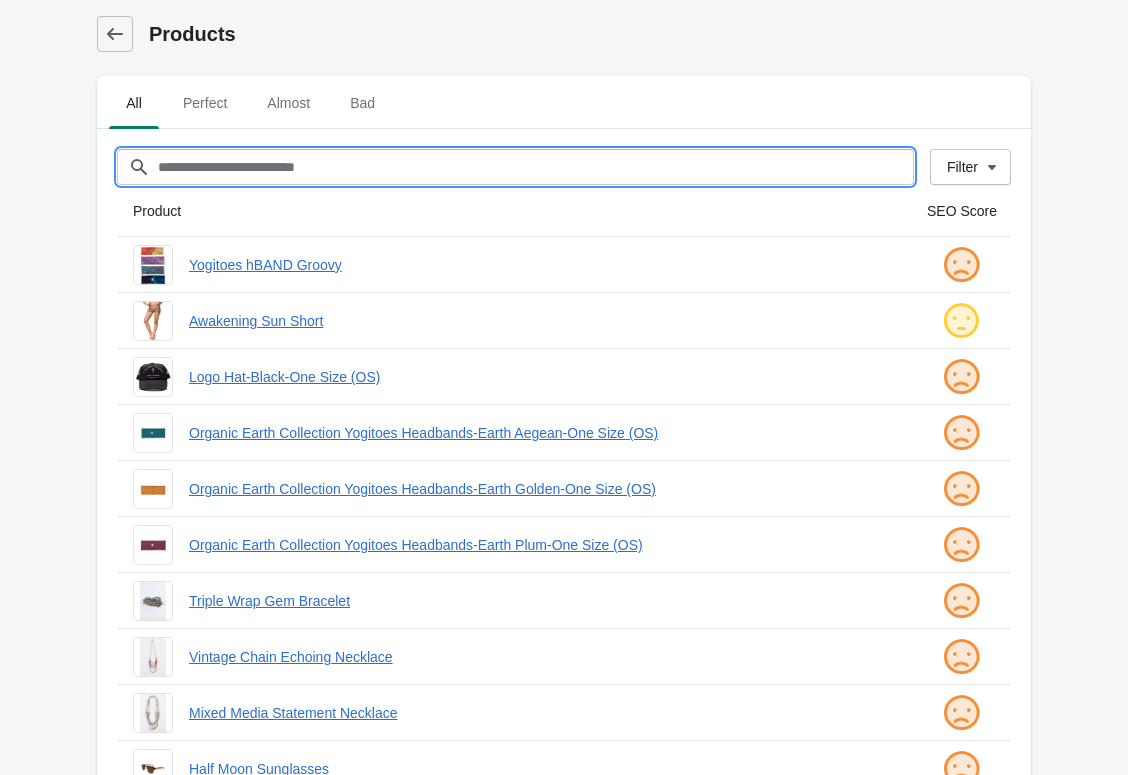 click on "Filter[title]" at bounding box center (535, 167) 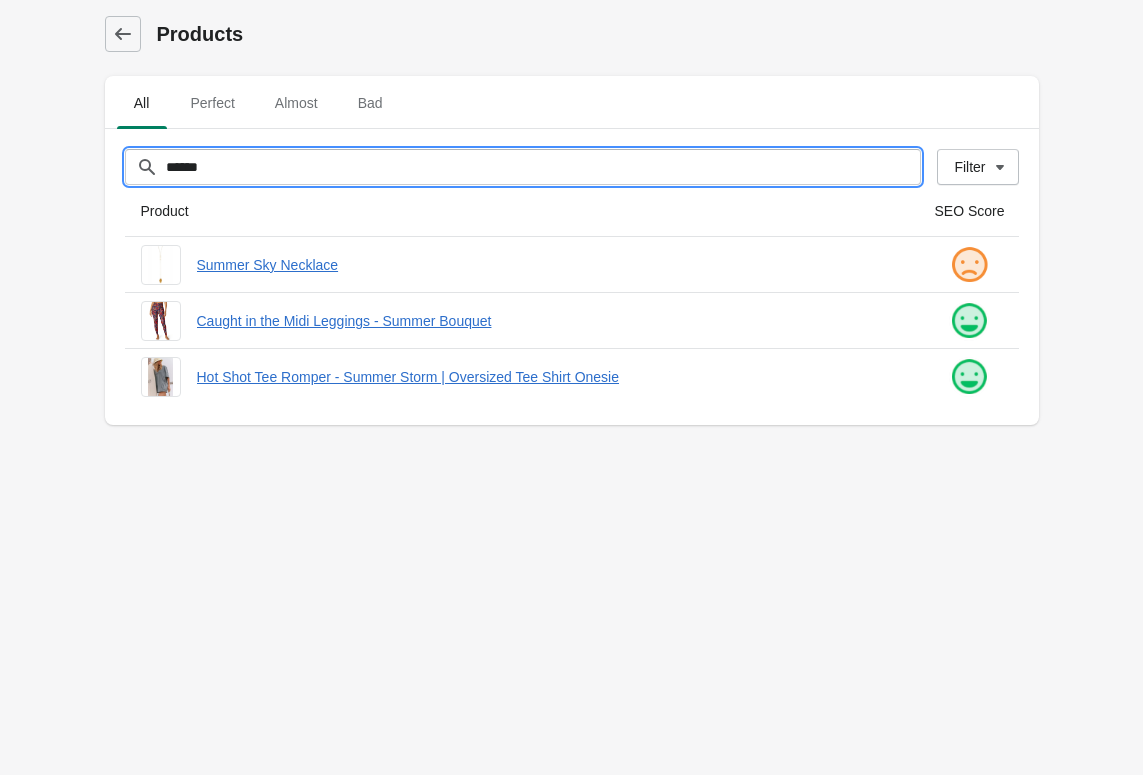 click on "******" at bounding box center (543, 167) 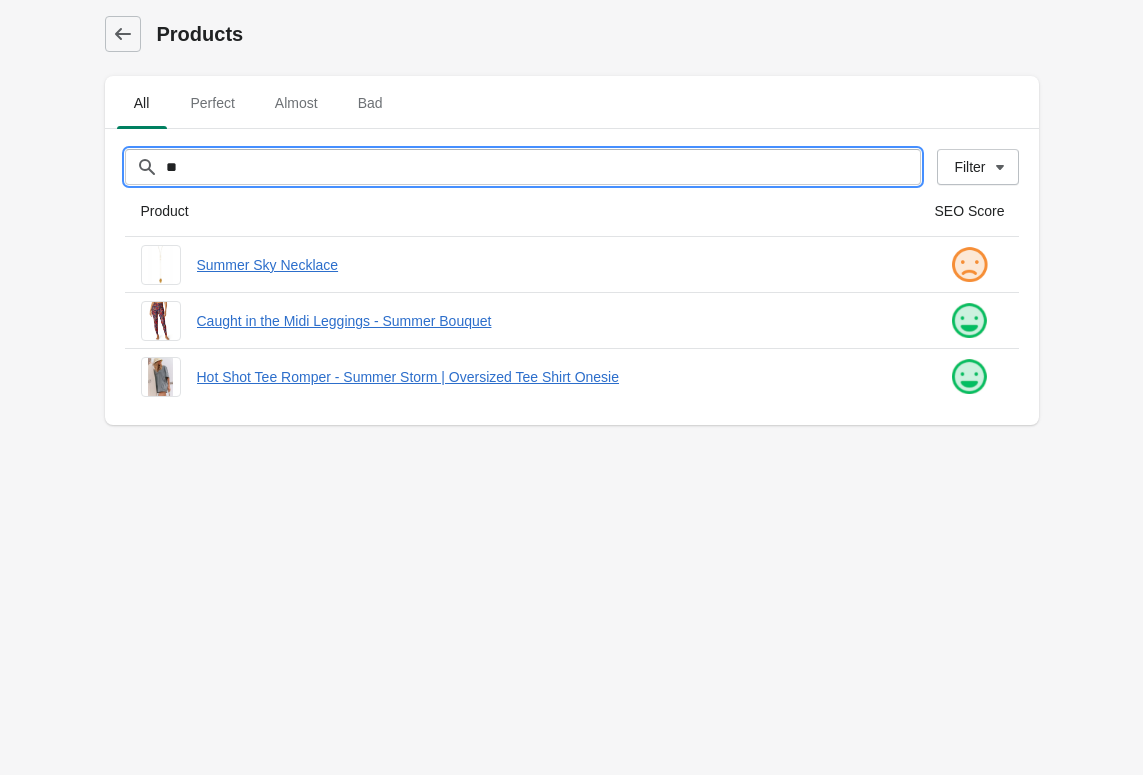 type on "*" 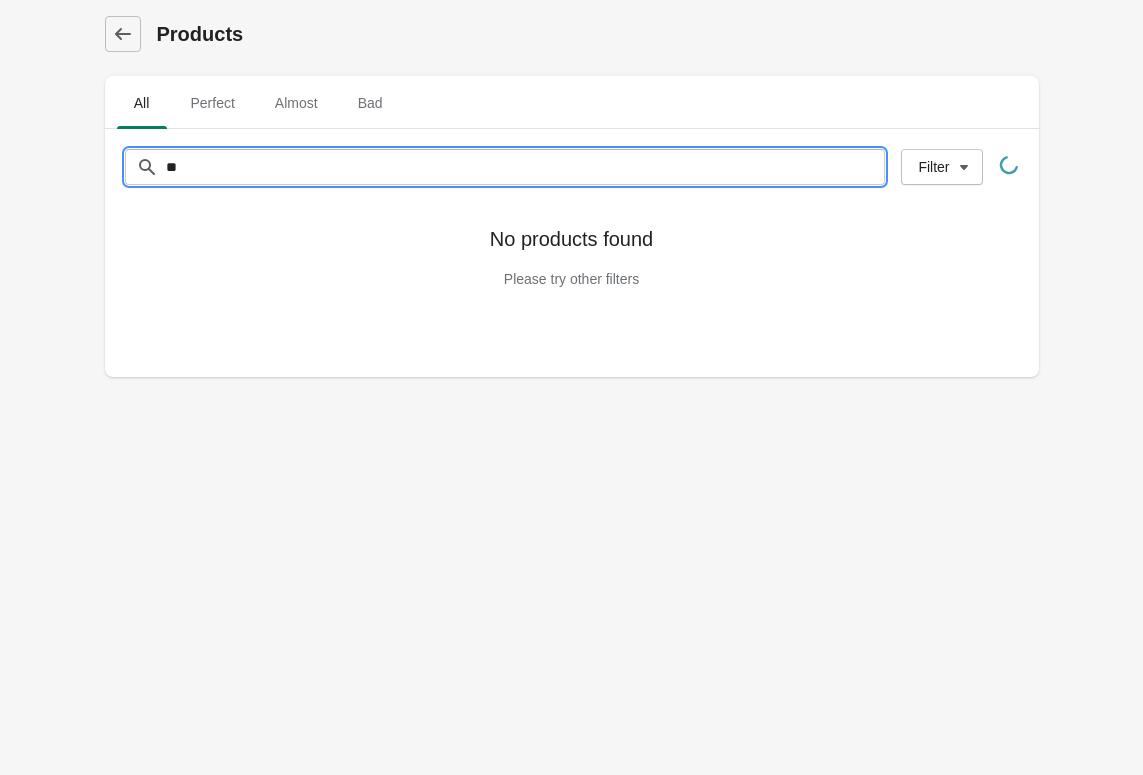 type on "*" 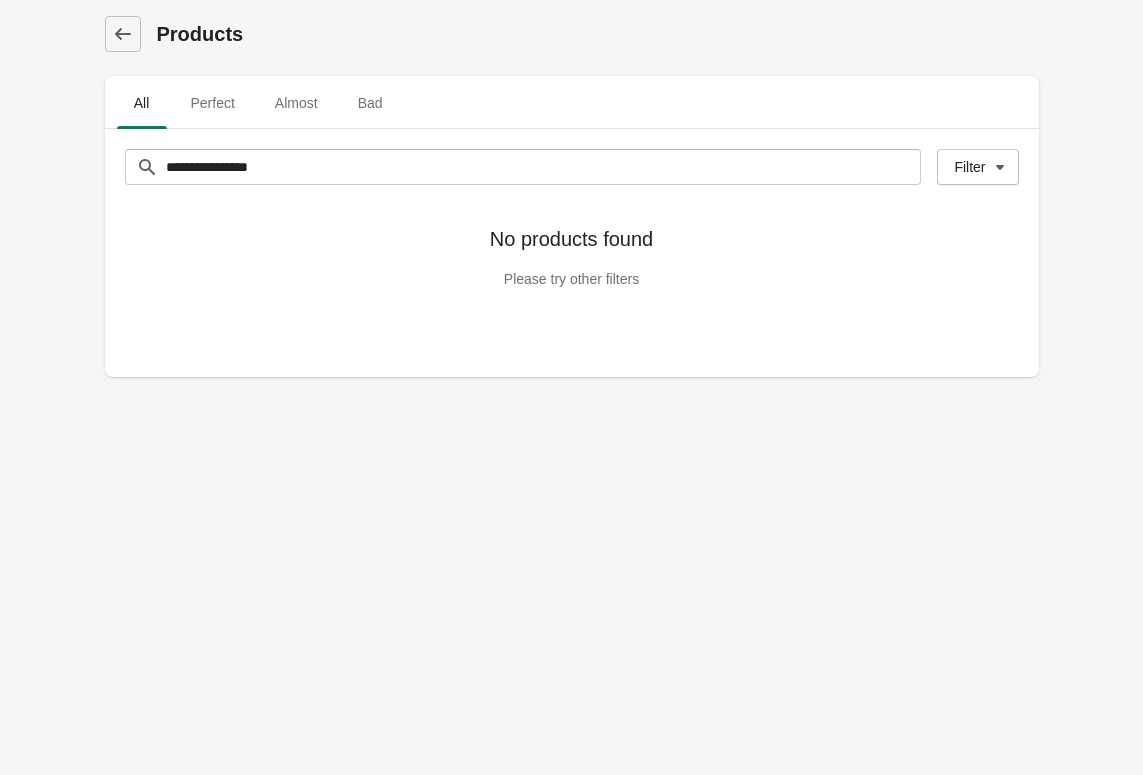 click on "All" at bounding box center [142, 103] 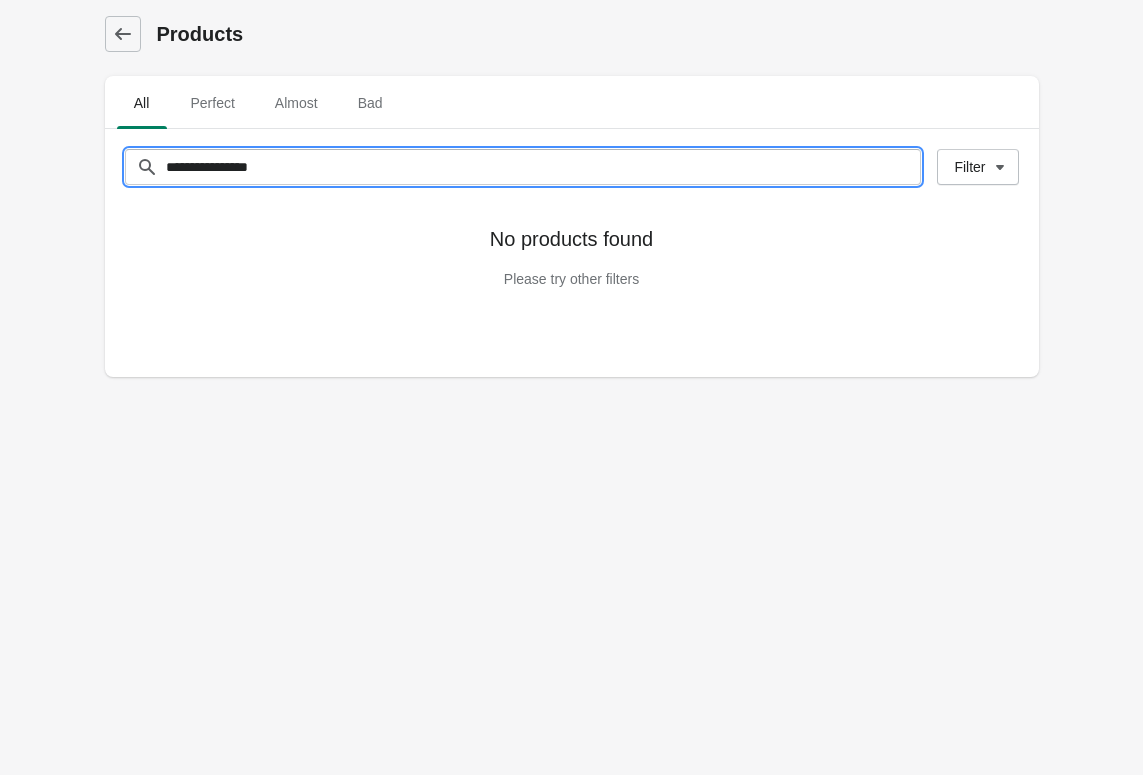 click on "**********" at bounding box center [543, 167] 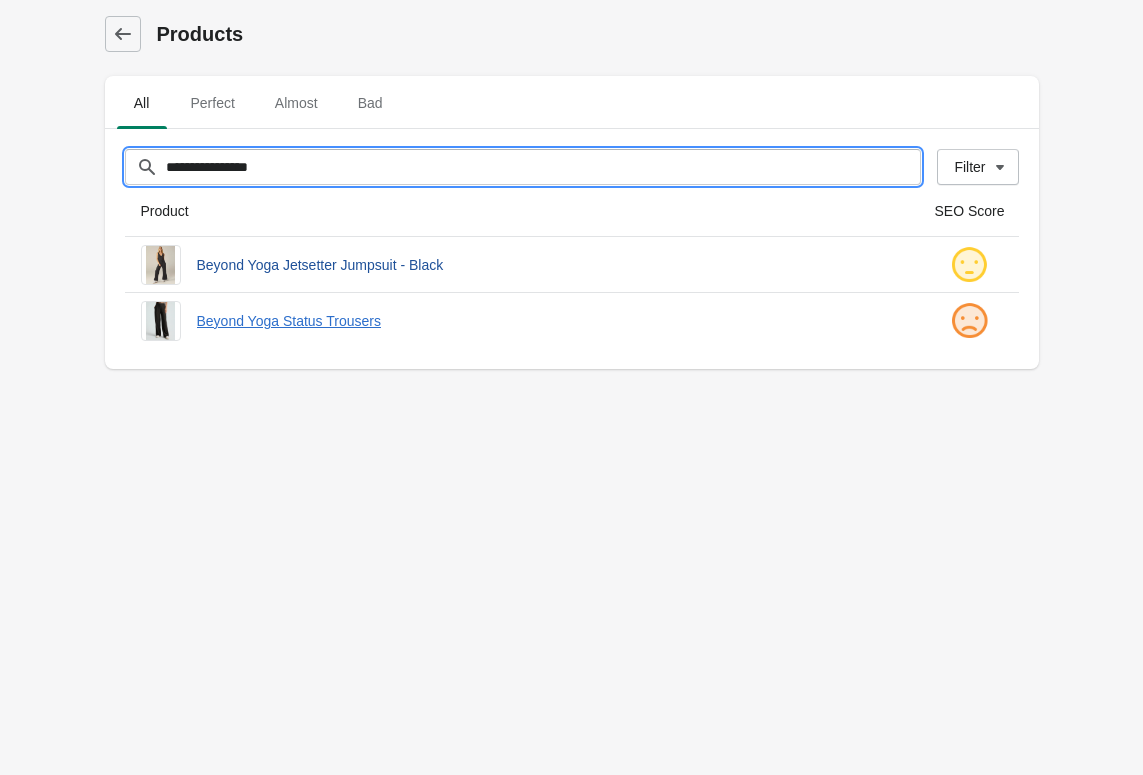 type on "**********" 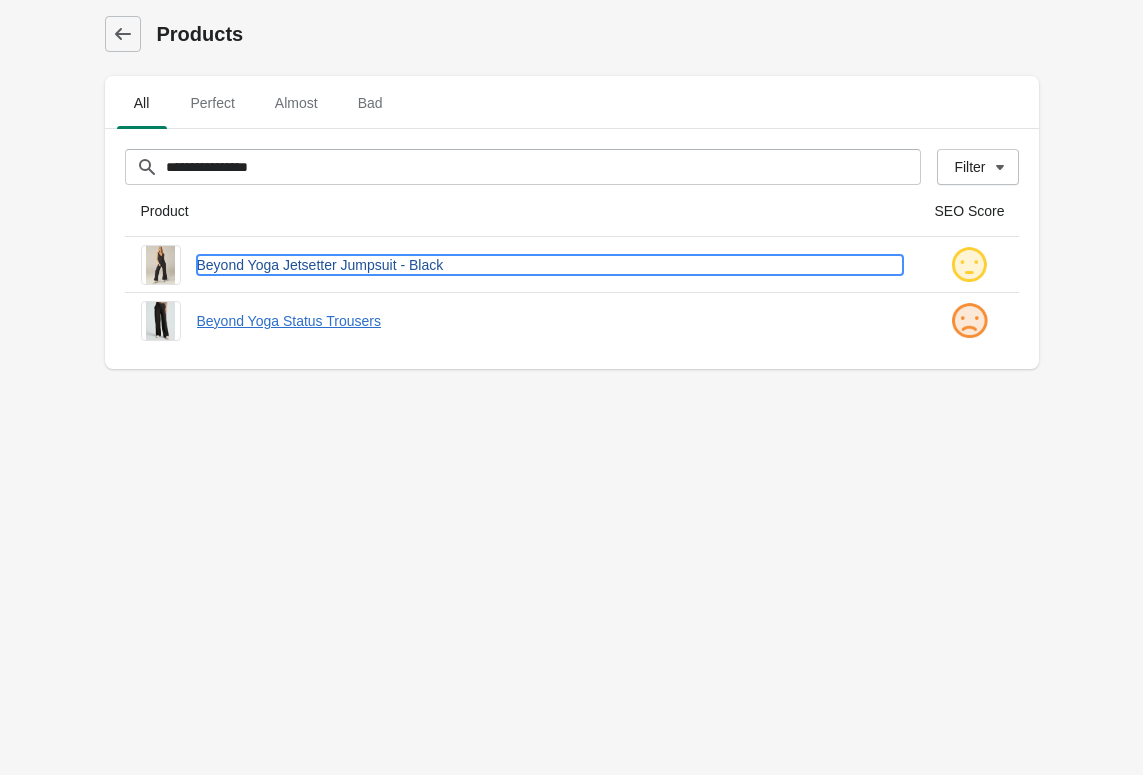 click on "Beyond Yoga Jetsetter Jumpsuit - Black" at bounding box center (550, 265) 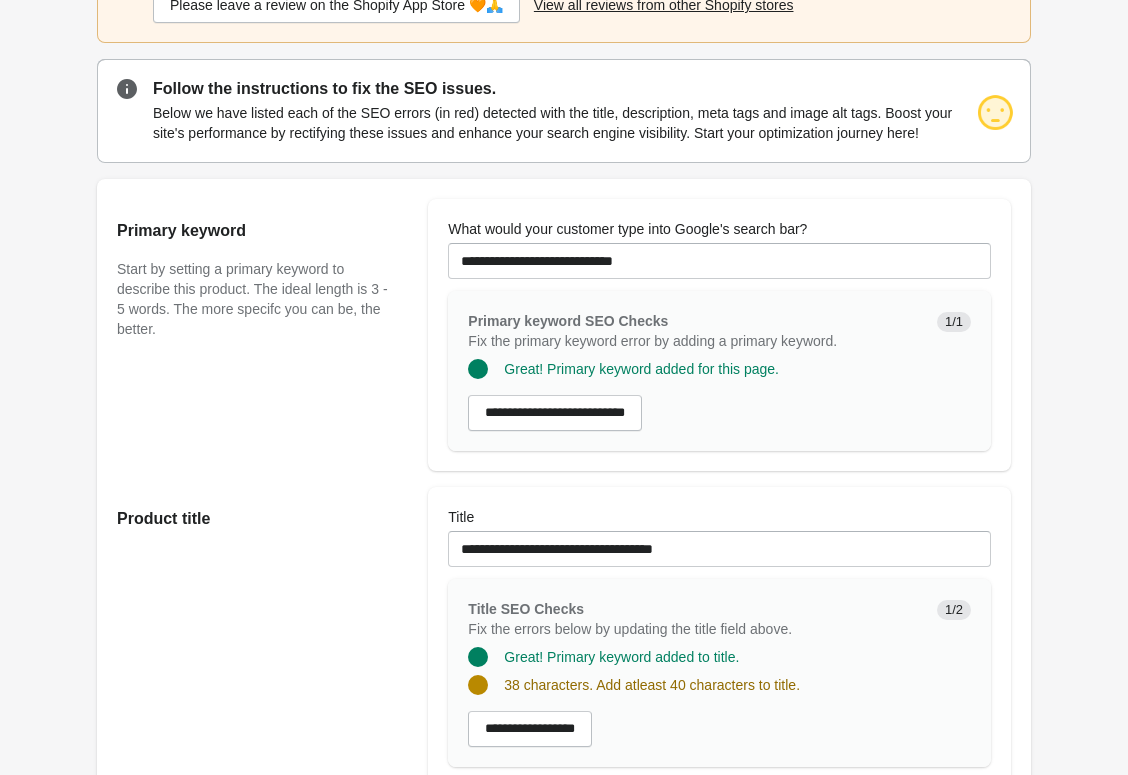 scroll, scrollTop: 386, scrollLeft: 0, axis: vertical 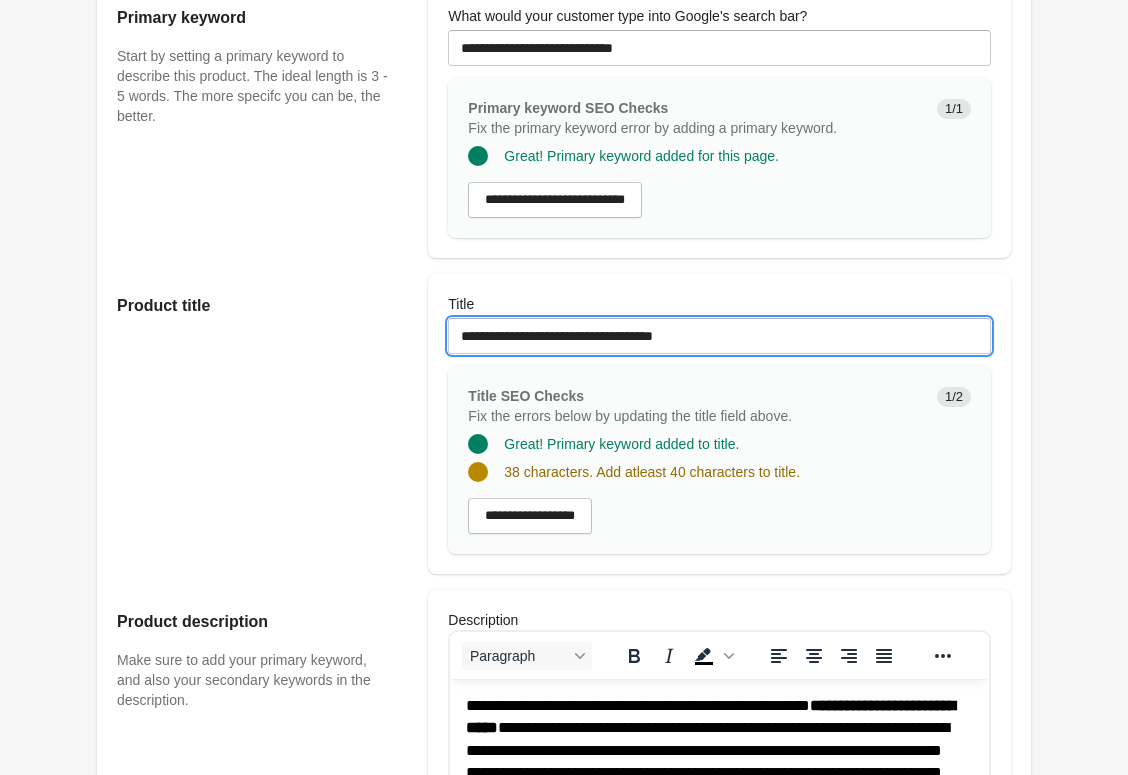 click on "**********" at bounding box center (719, 336) 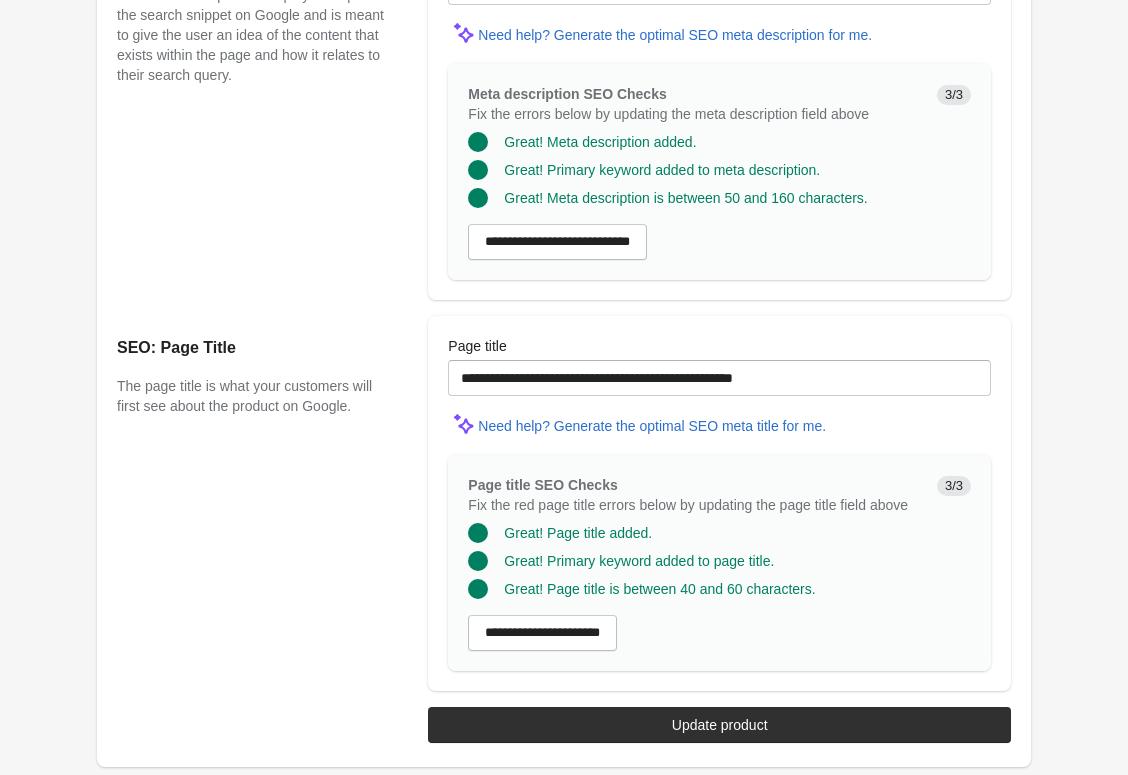 scroll, scrollTop: 1735, scrollLeft: 0, axis: vertical 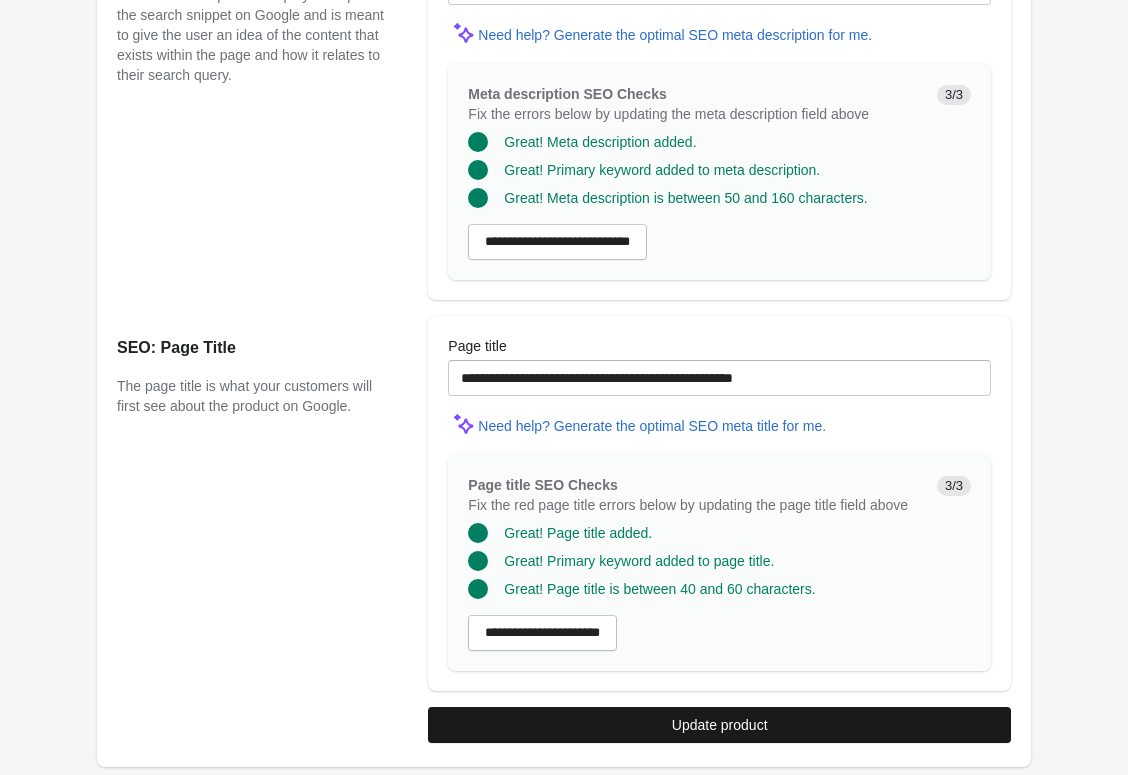 type on "**********" 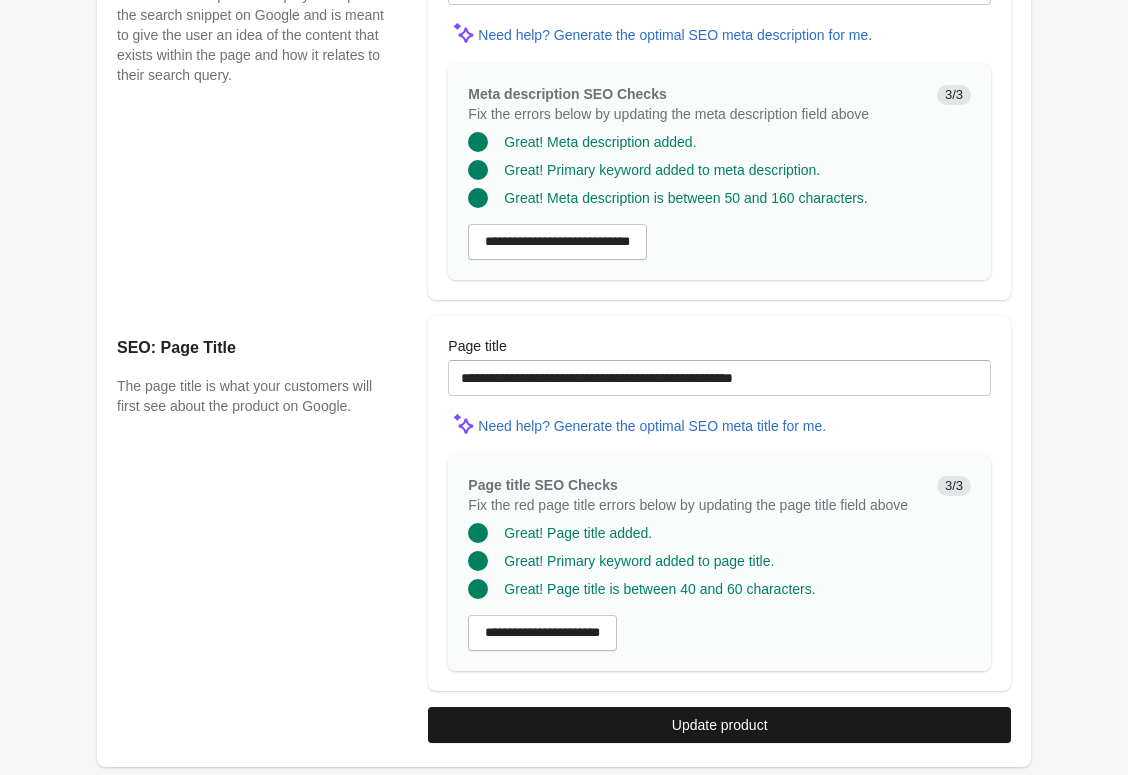 click on "Update product" at bounding box center (720, 725) 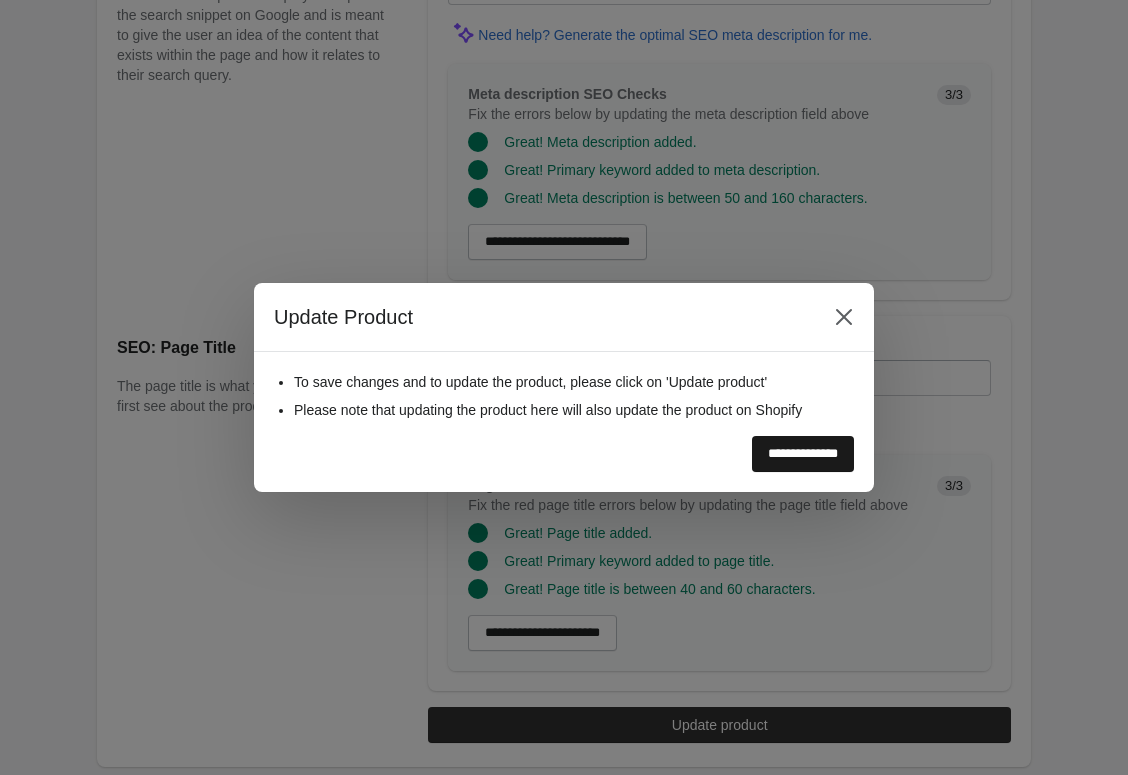 click on "**********" at bounding box center (803, 454) 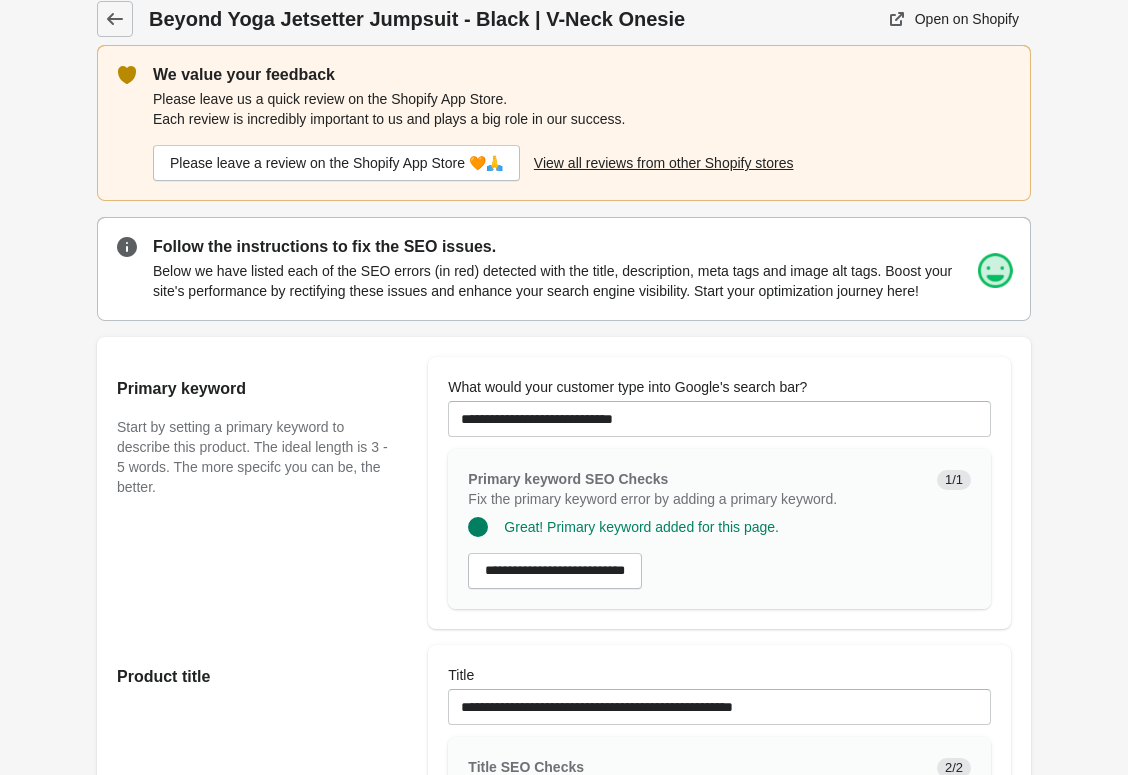 scroll, scrollTop: 116, scrollLeft: 0, axis: vertical 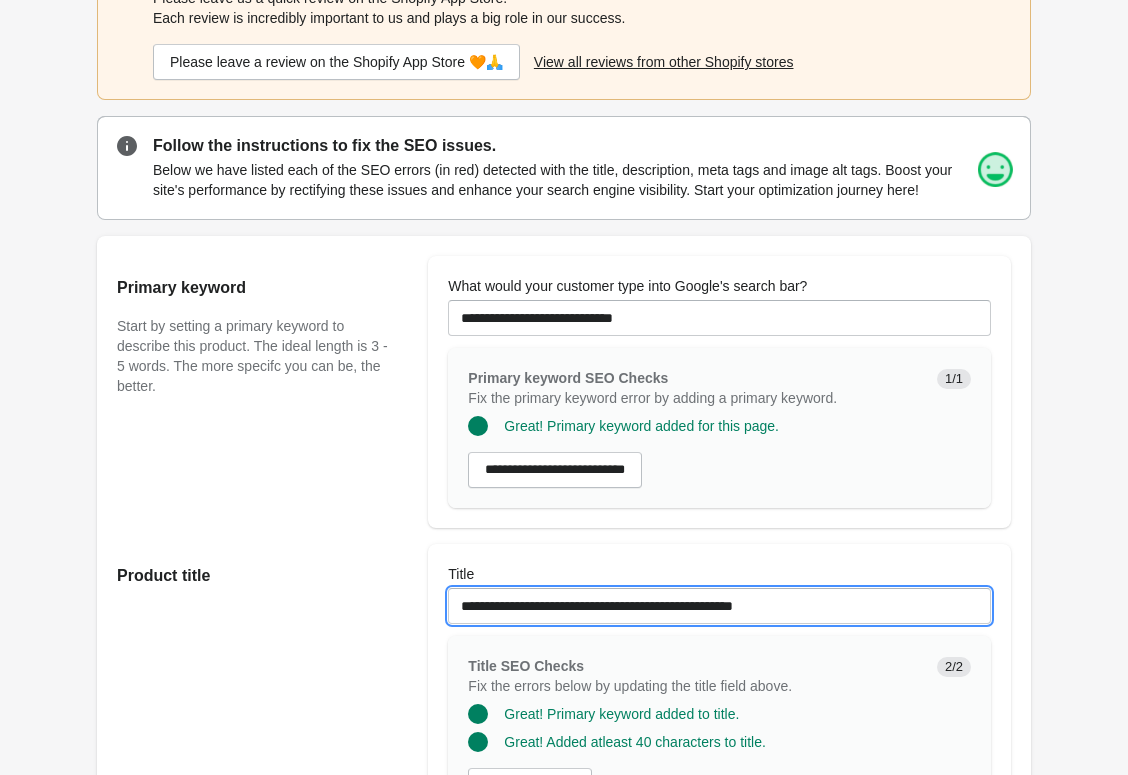 click on "**********" at bounding box center [719, 606] 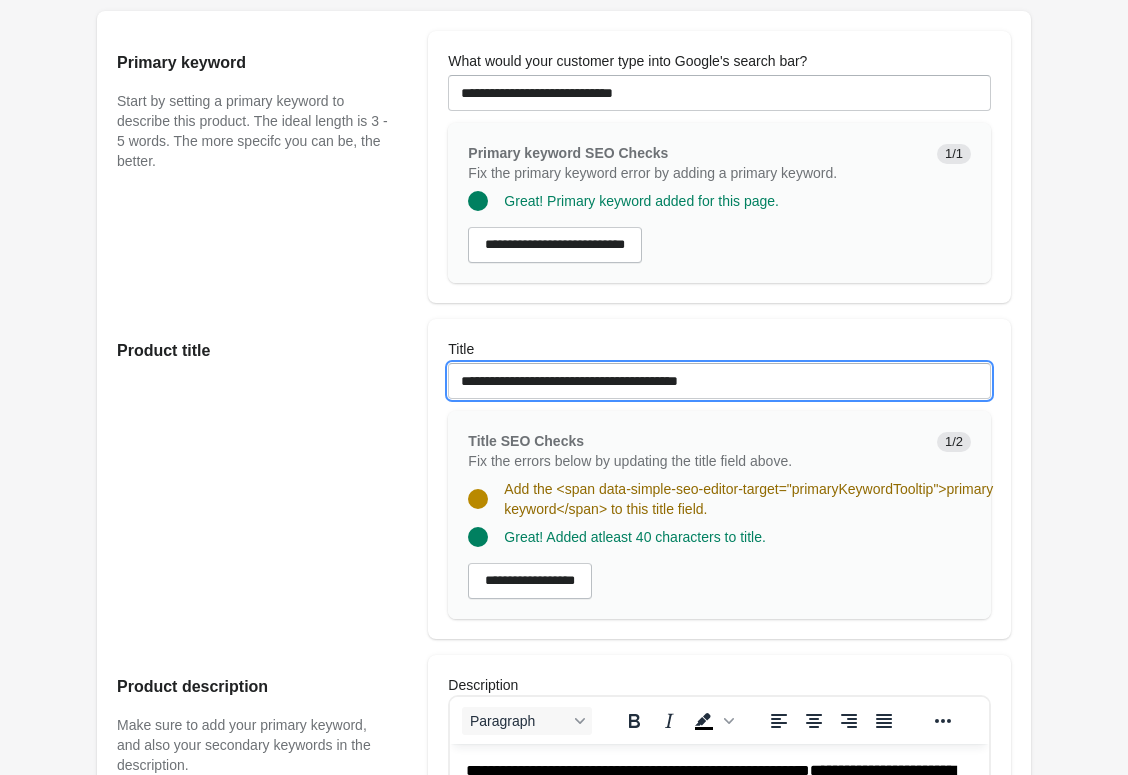 scroll, scrollTop: 0, scrollLeft: 0, axis: both 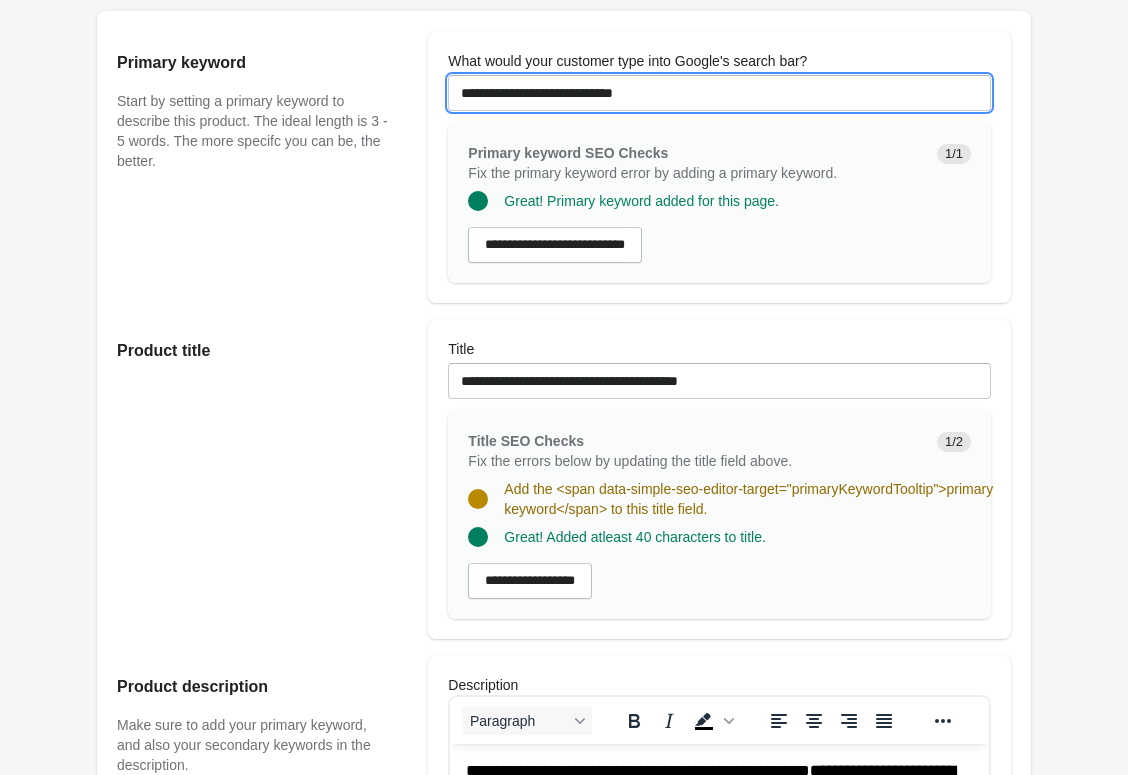 drag, startPoint x: 546, startPoint y: 116, endPoint x: 390, endPoint y: 122, distance: 156.11534 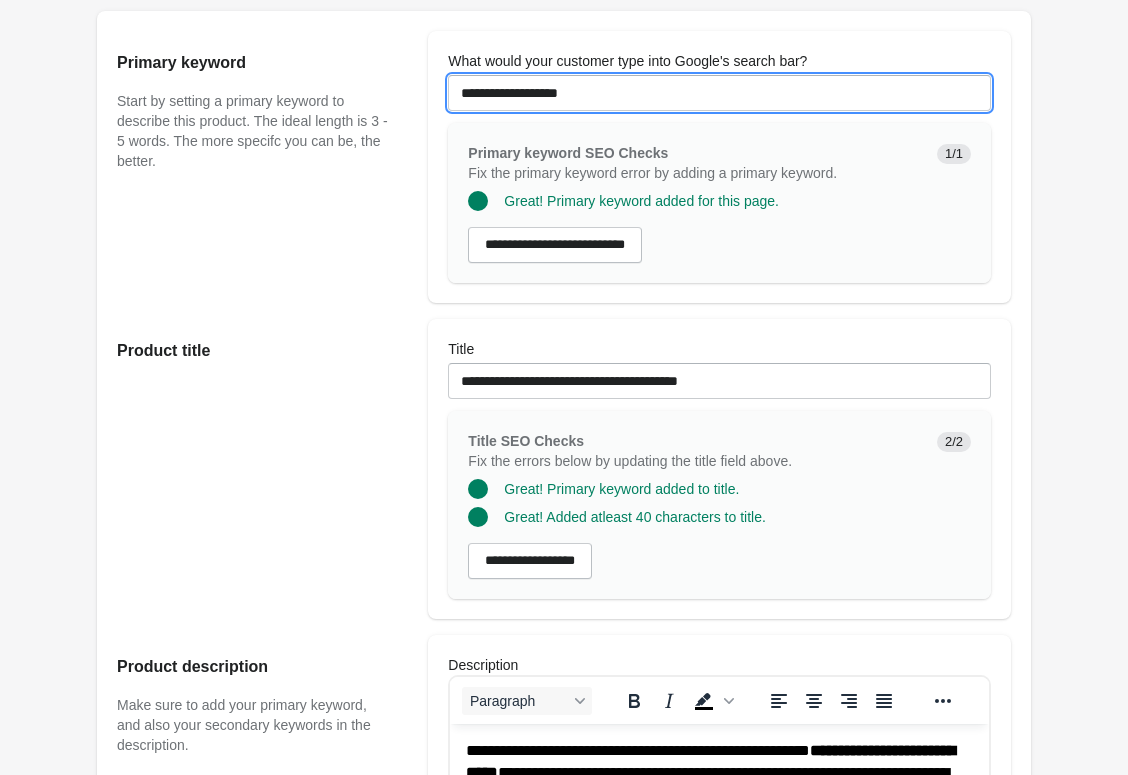 type on "**********" 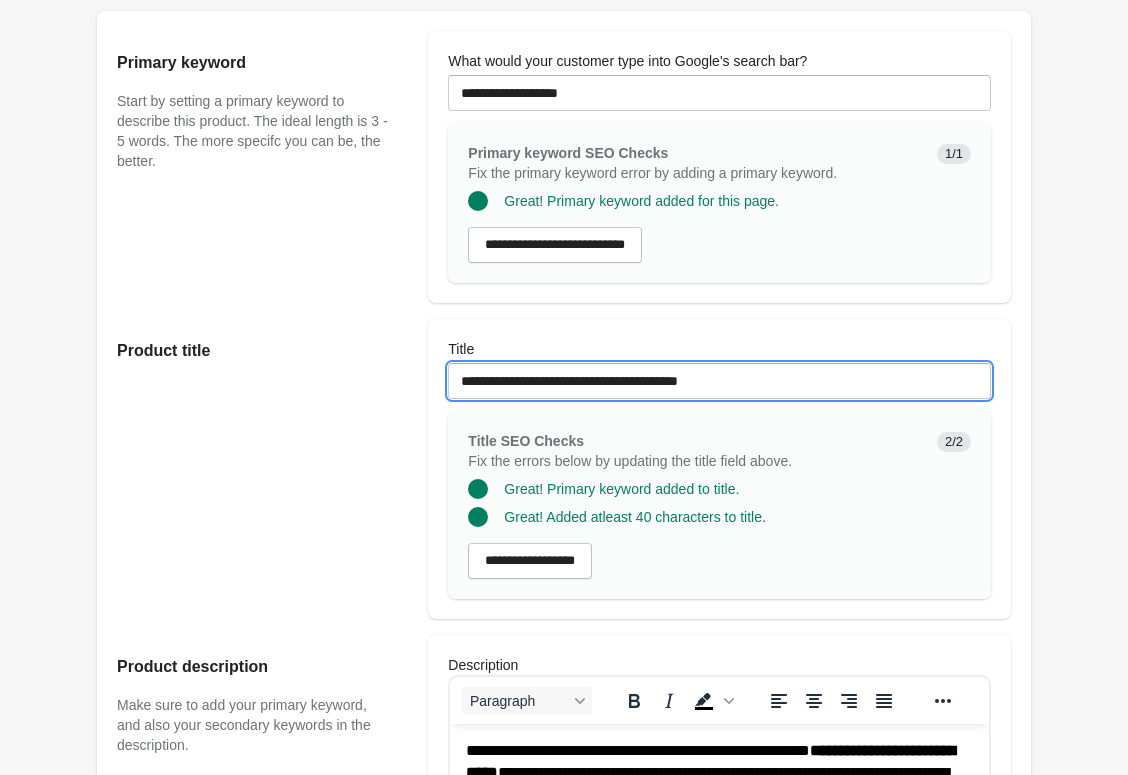 click on "**********" at bounding box center (719, 381) 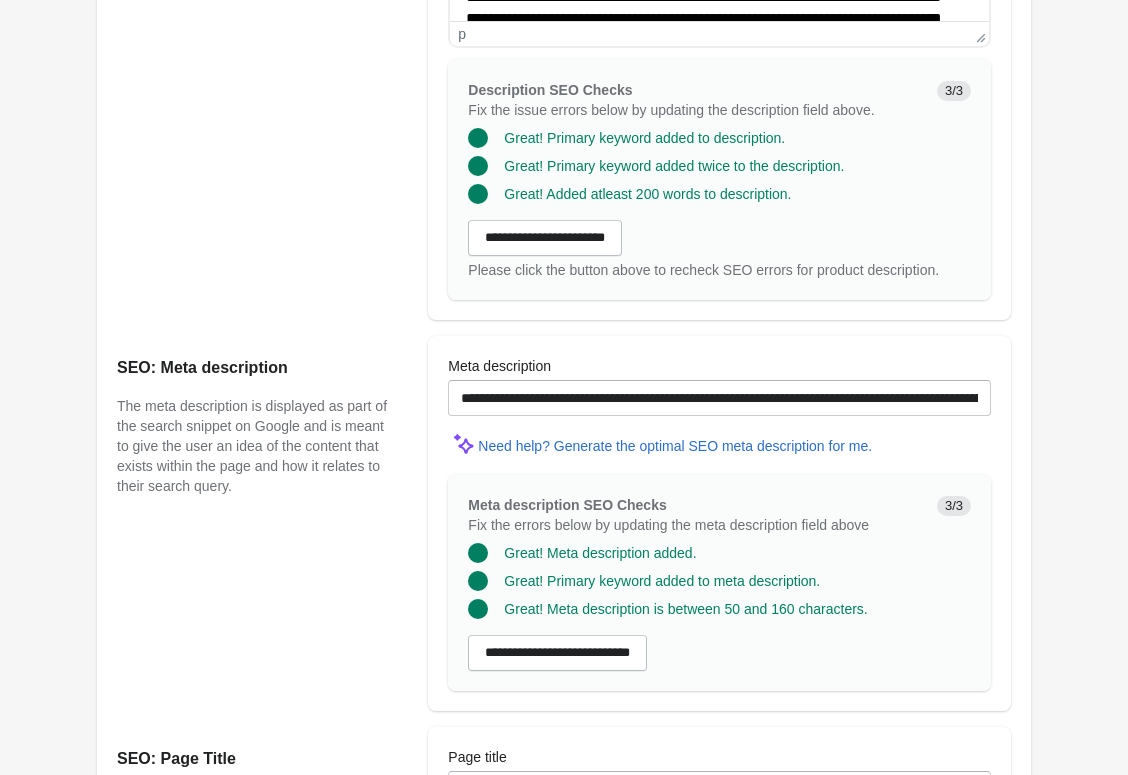 scroll, scrollTop: 1735, scrollLeft: 0, axis: vertical 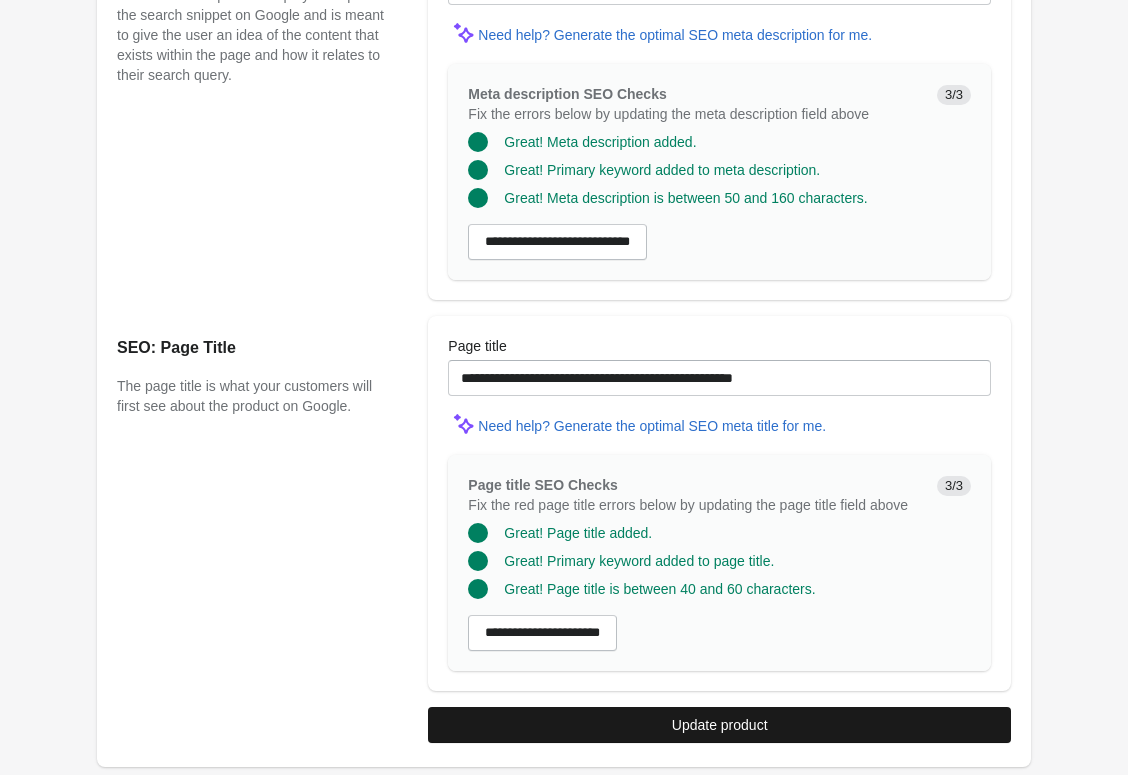 type on "**********" 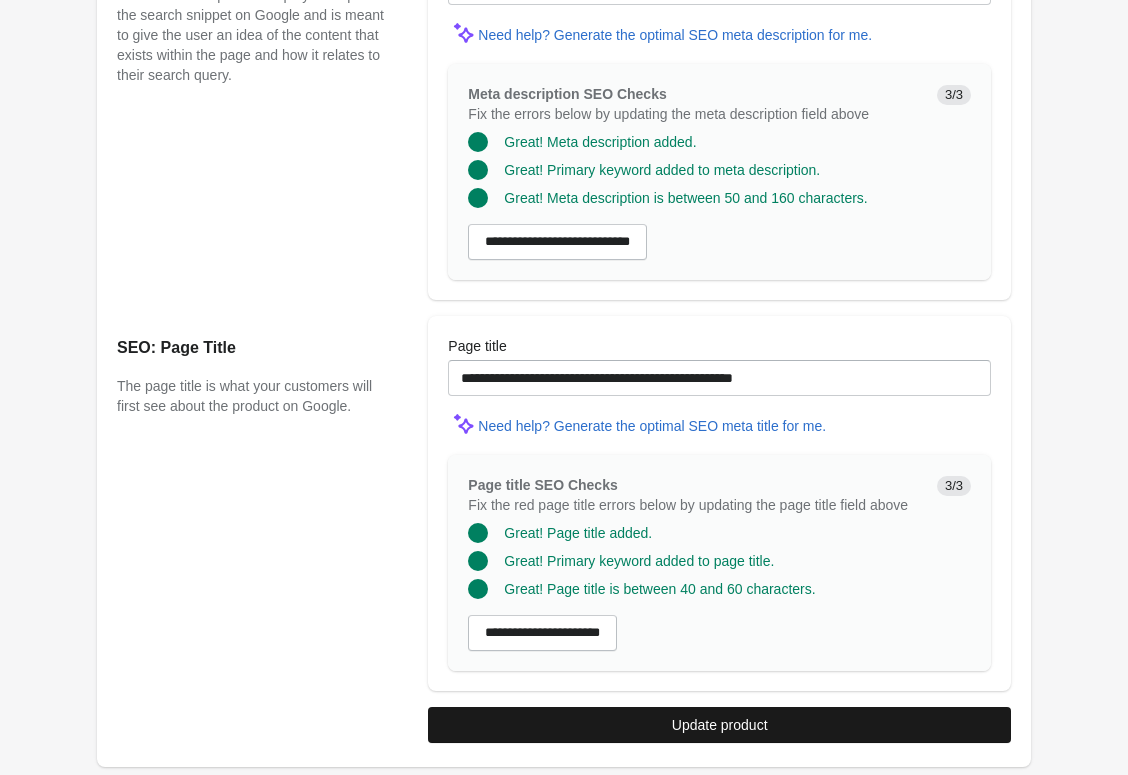 click on "Update product" at bounding box center (719, 725) 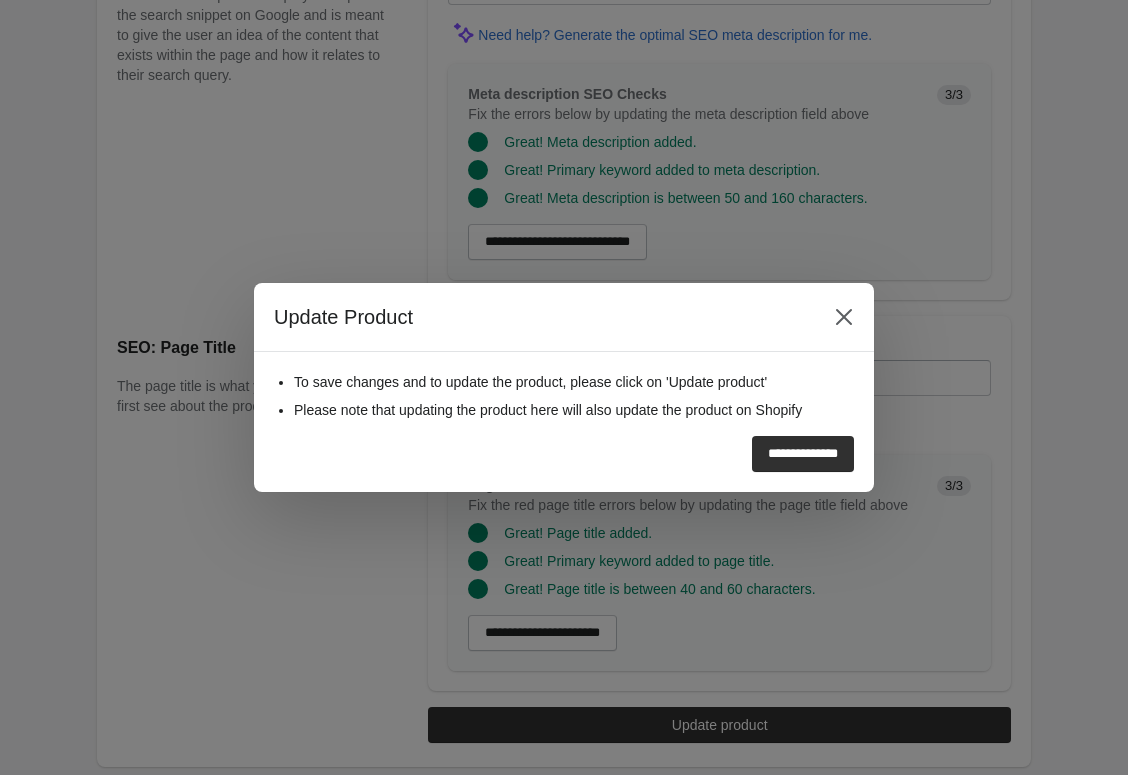 click on "**********" at bounding box center (803, 454) 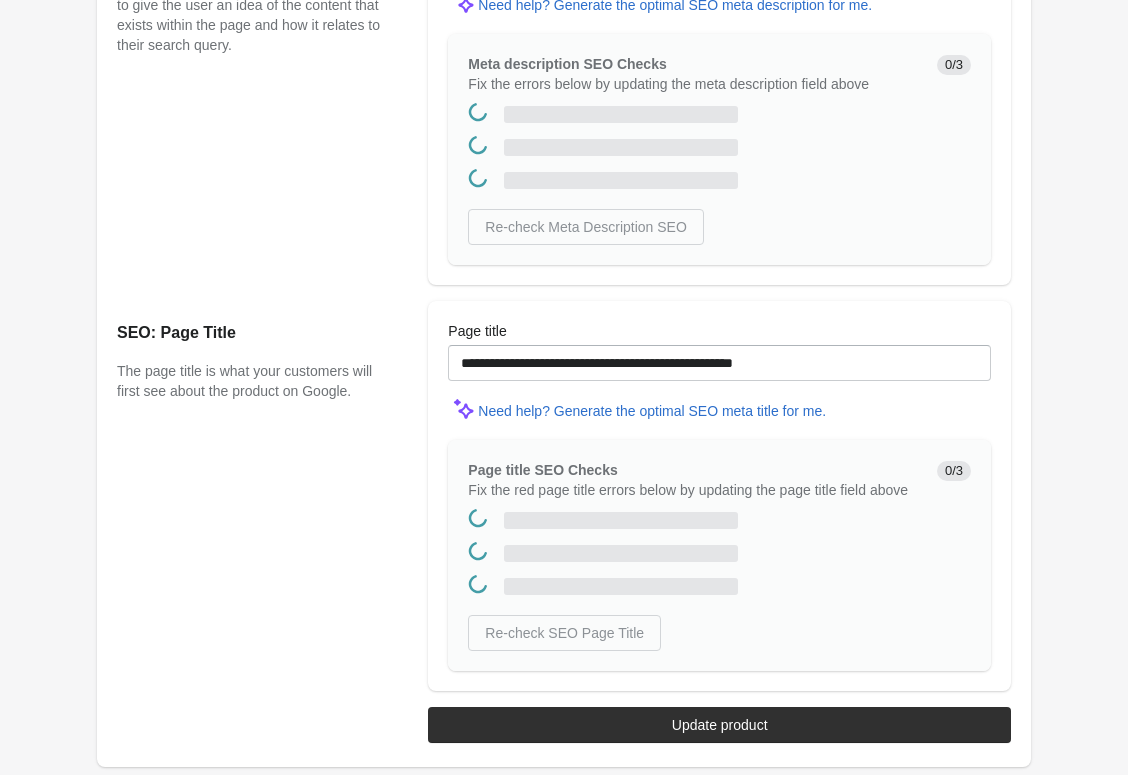 scroll, scrollTop: 0, scrollLeft: 0, axis: both 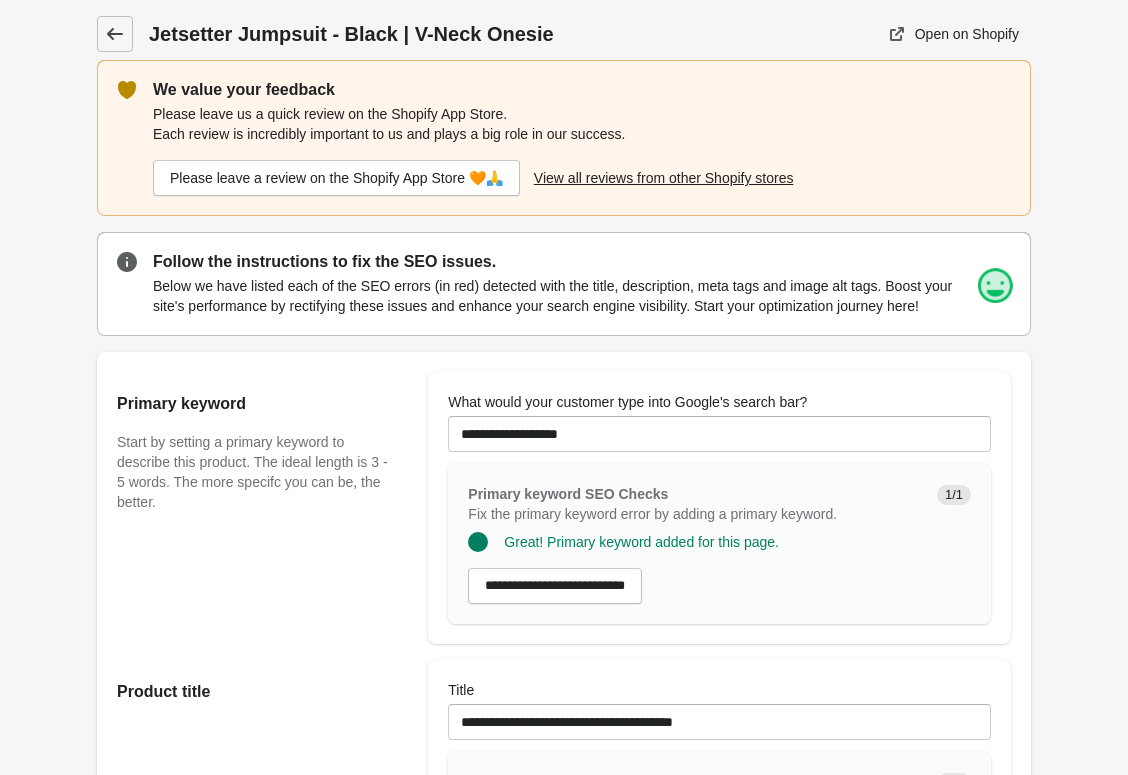 click 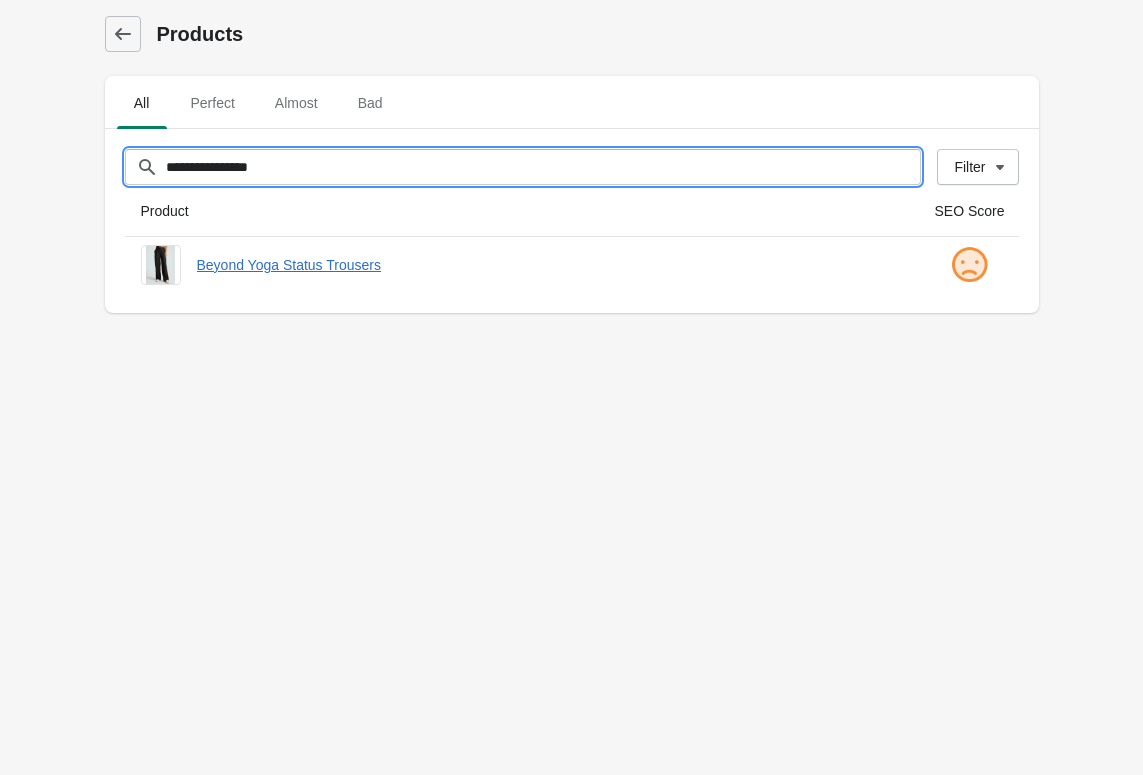 drag, startPoint x: 357, startPoint y: 174, endPoint x: 143, endPoint y: 148, distance: 215.57365 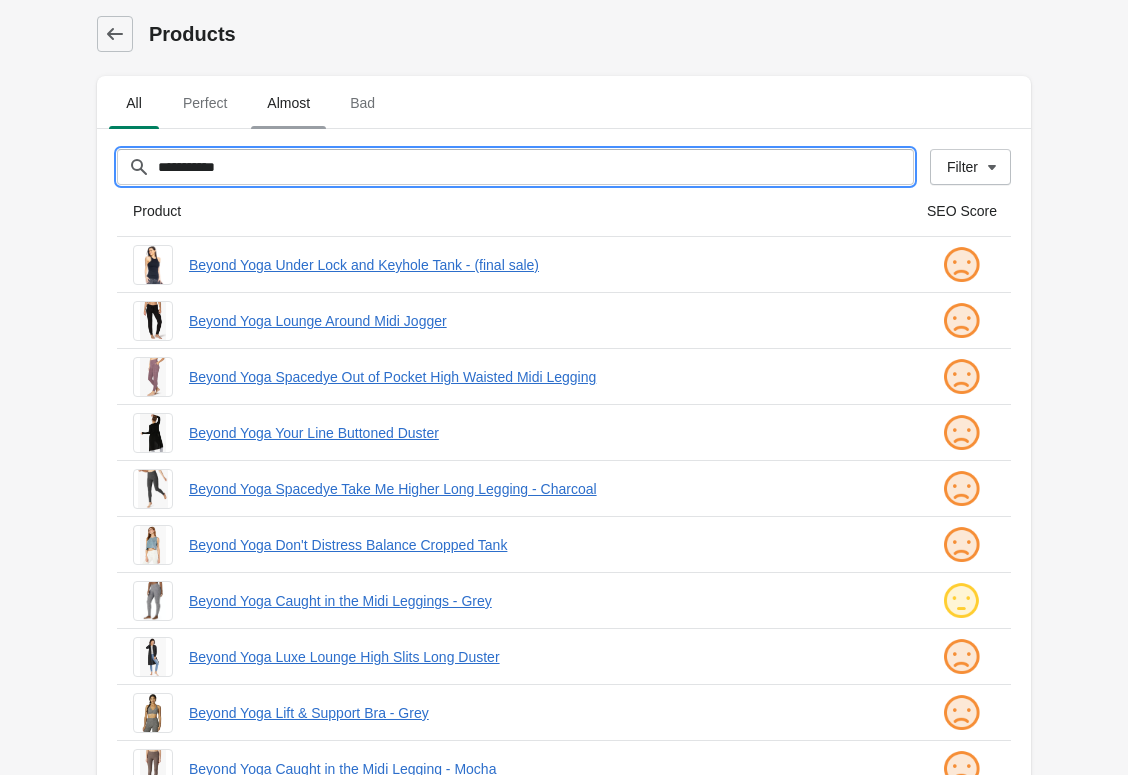 type on "**********" 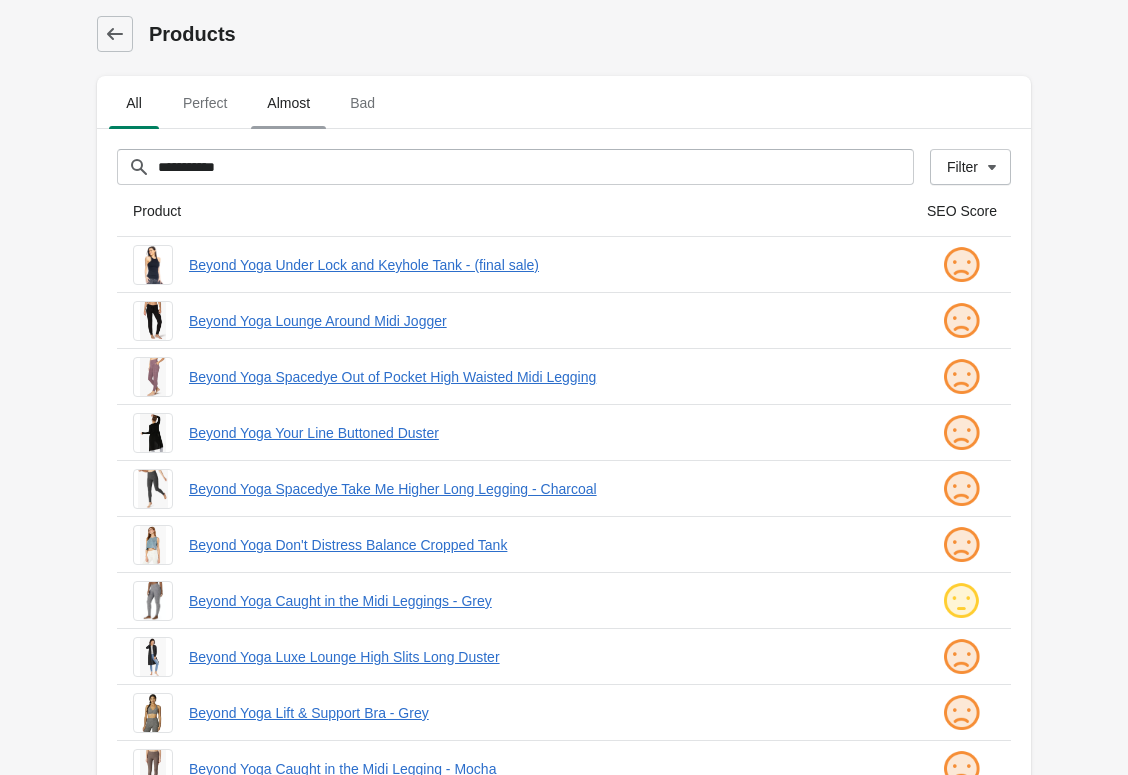 click on "Almost" at bounding box center [288, 103] 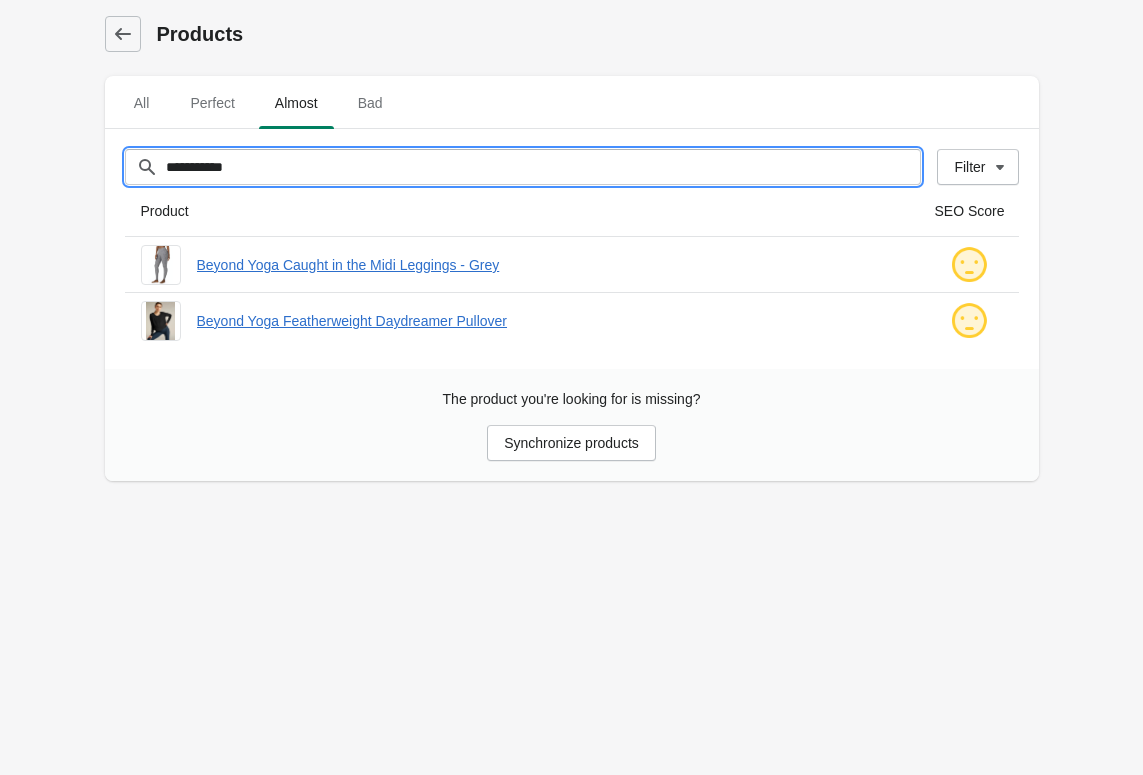 drag, startPoint x: 362, startPoint y: 162, endPoint x: 139, endPoint y: 145, distance: 223.64705 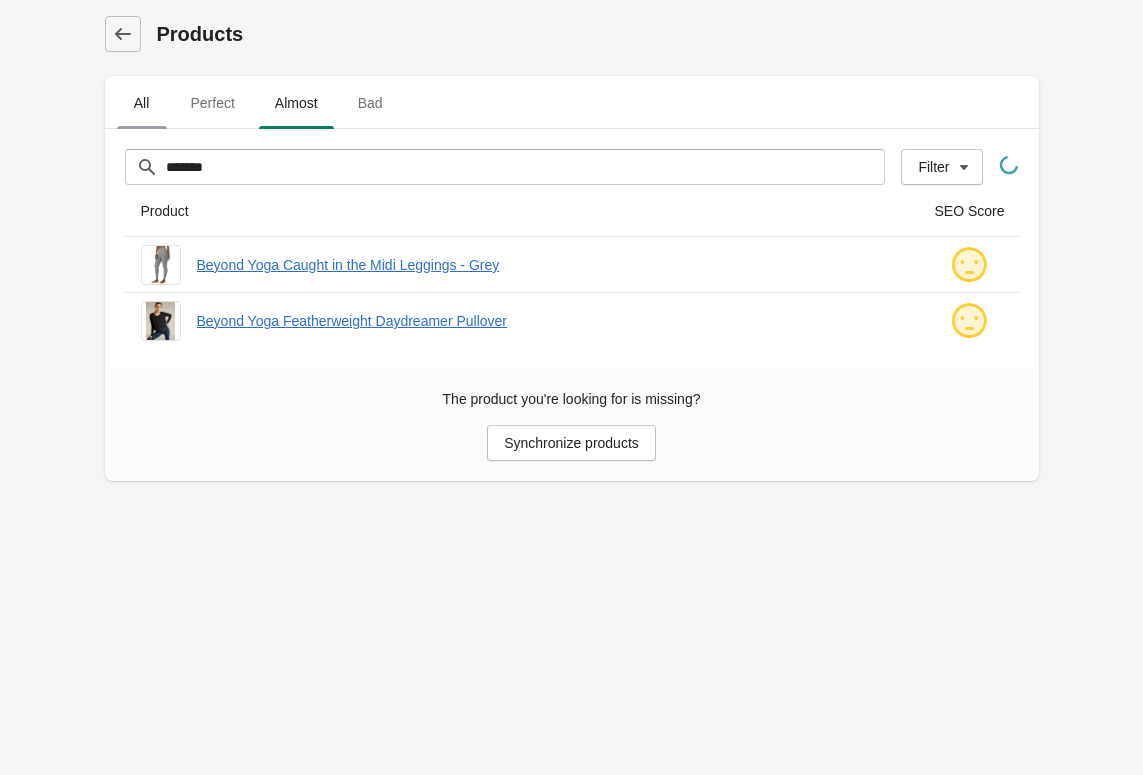 click on "All" at bounding box center (142, 103) 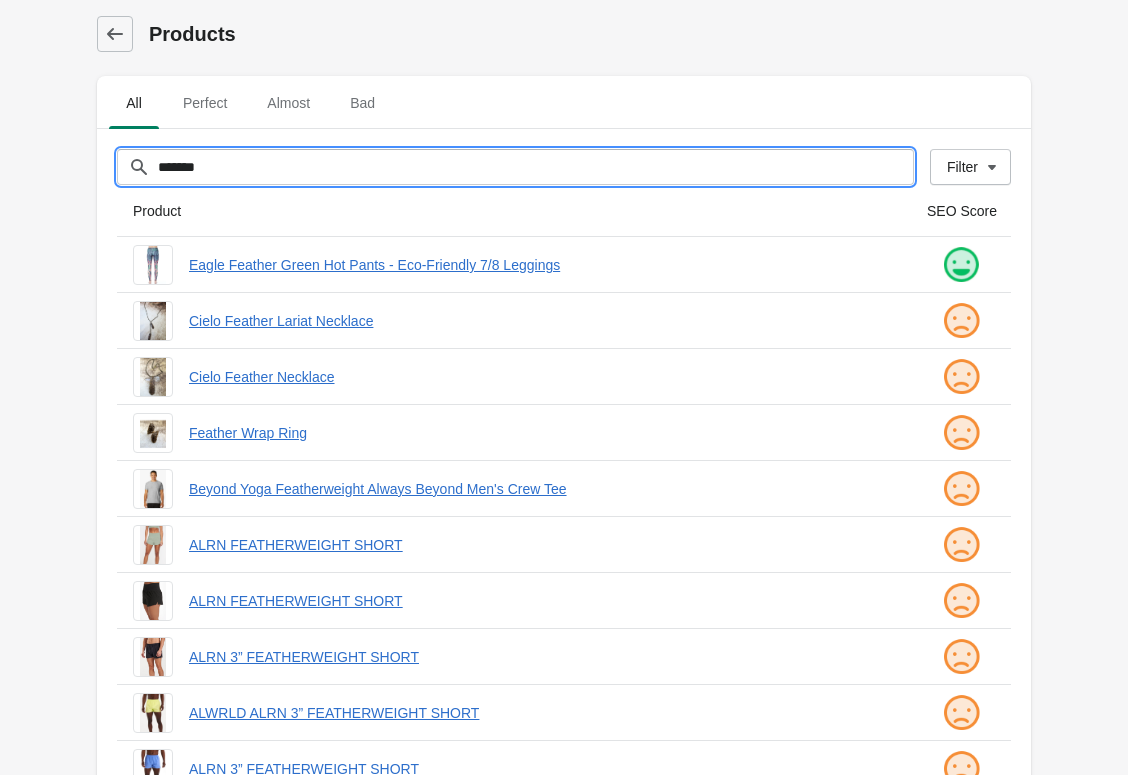 click on "*******" at bounding box center (535, 167) 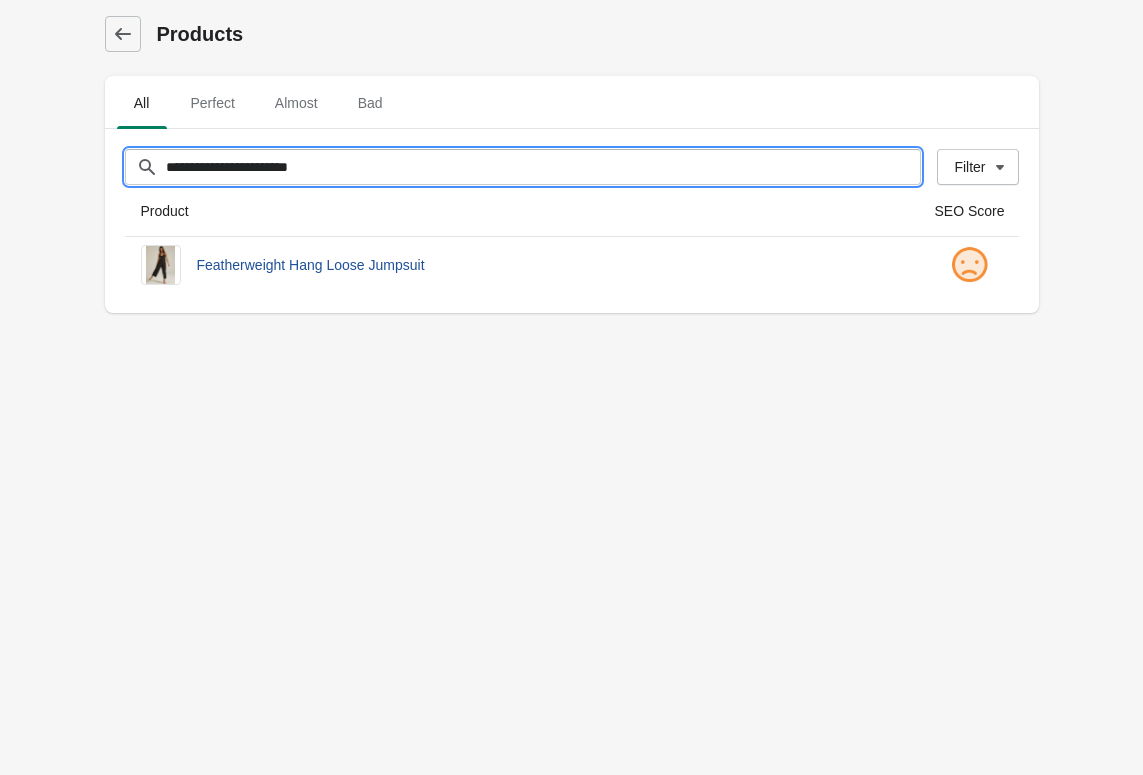 type on "**********" 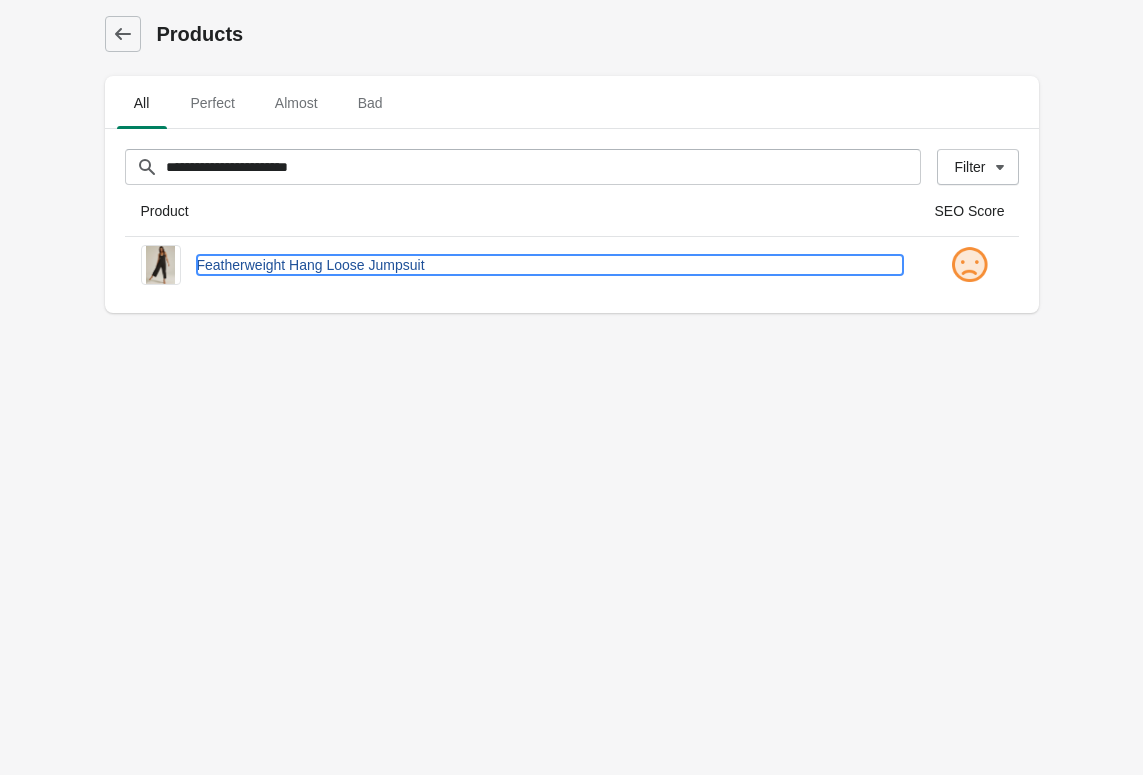 click on "Featherweight Hang Loose Jumpsuit" at bounding box center (550, 265) 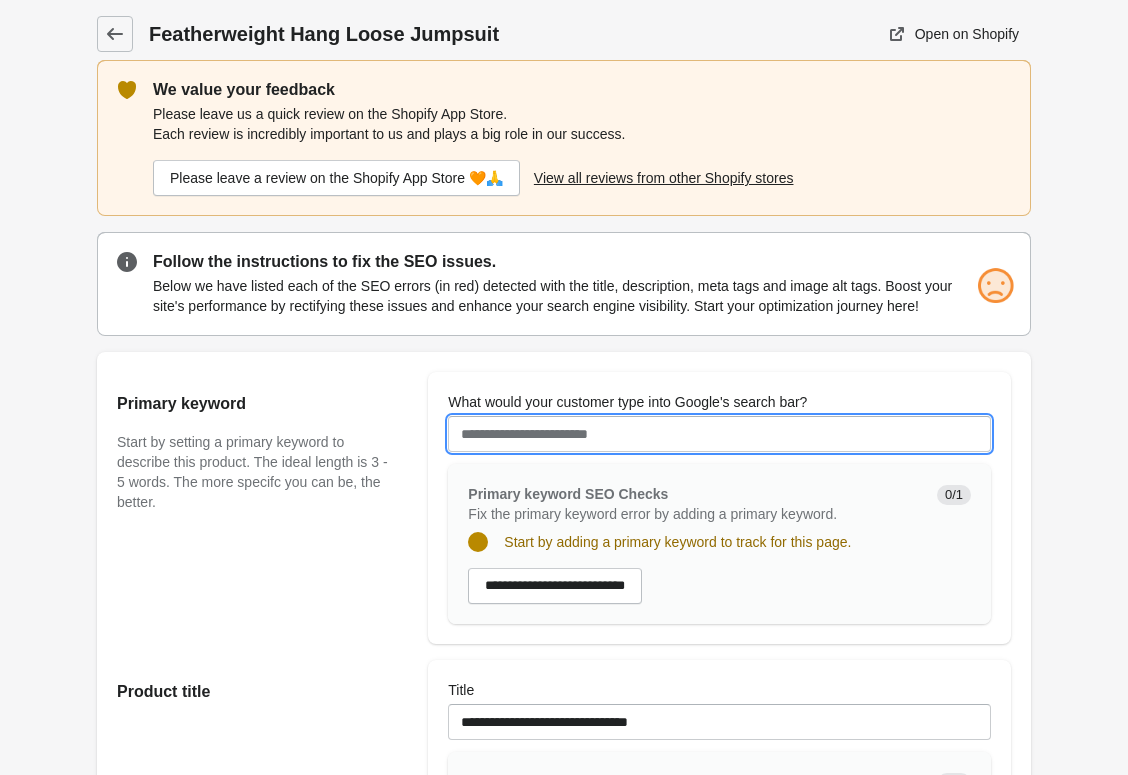 click on "What would your customer type into Google's search bar?" at bounding box center [719, 434] 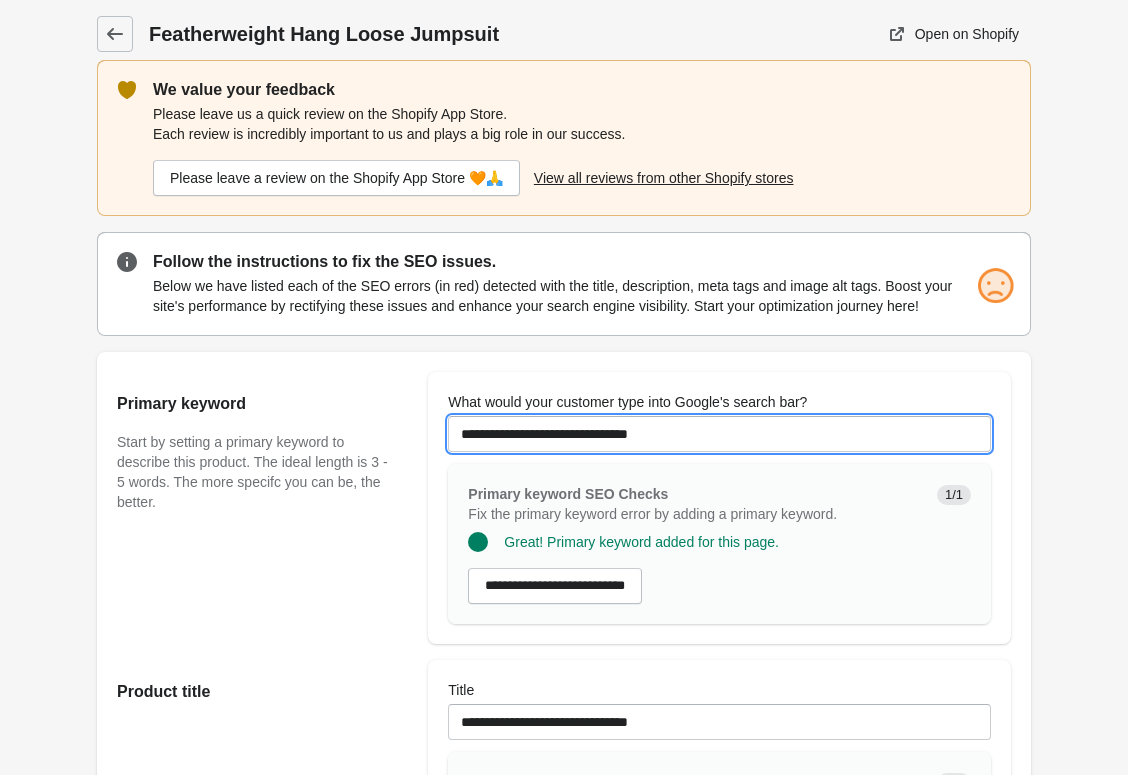 type on "**********" 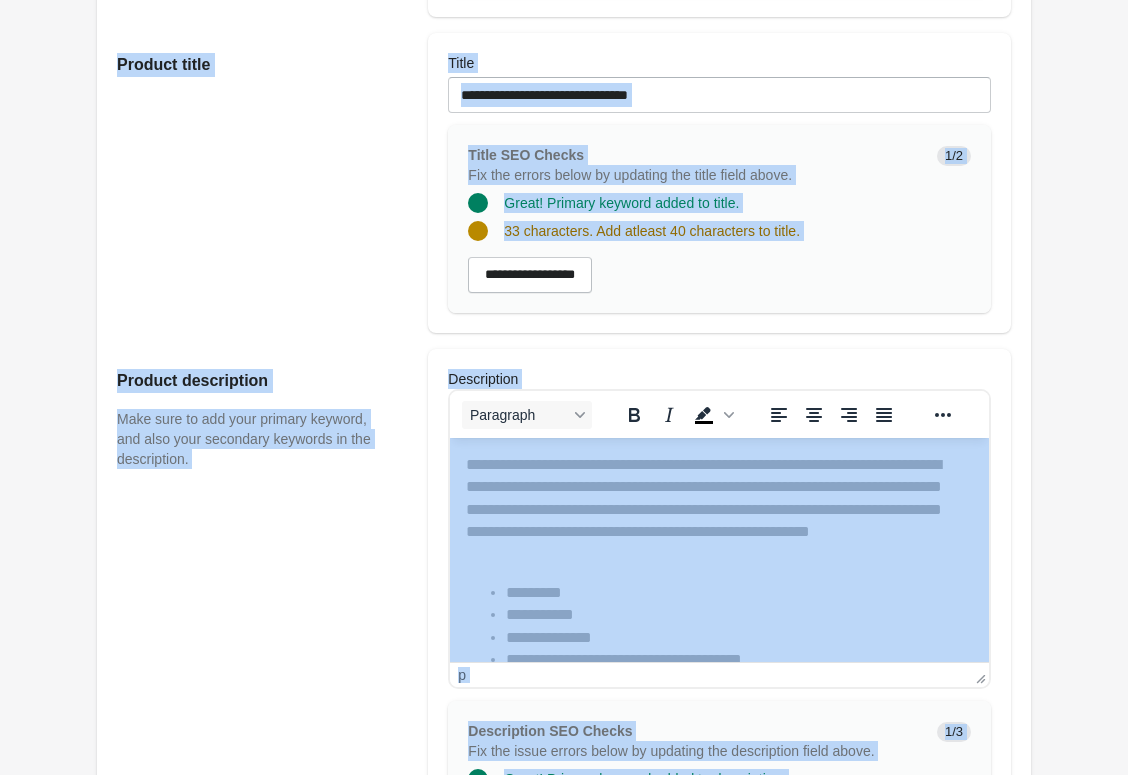 scroll, scrollTop: 1775, scrollLeft: 0, axis: vertical 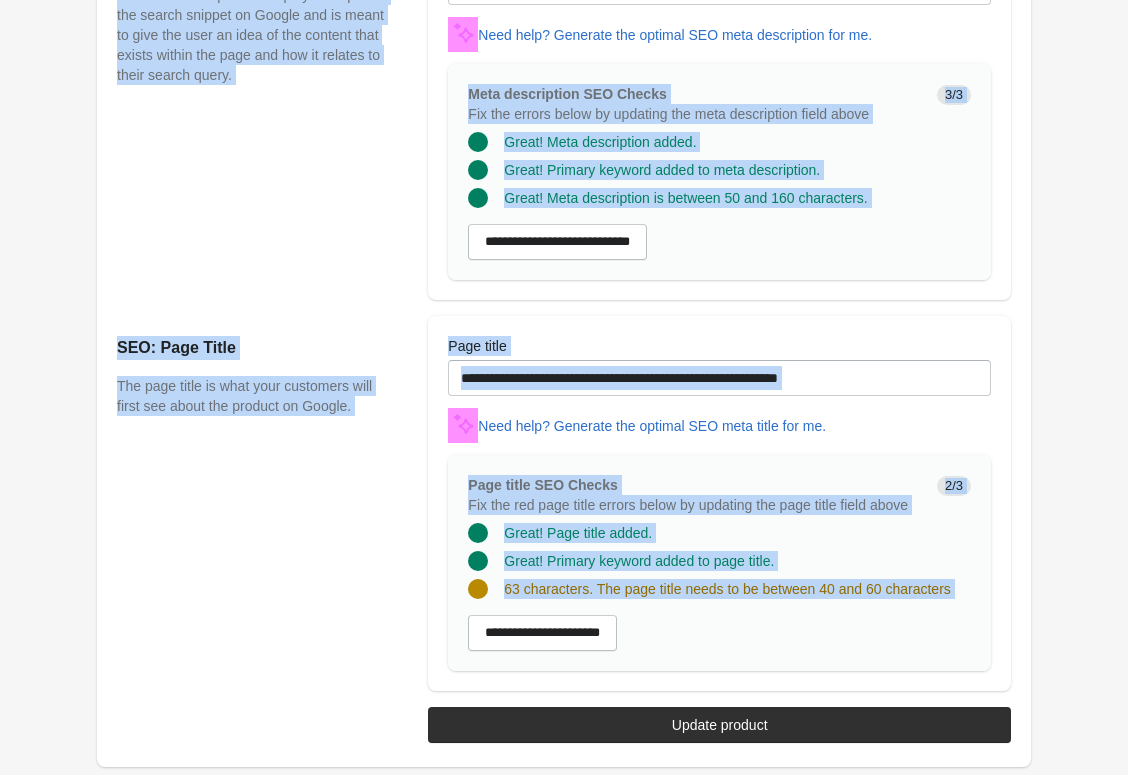 drag, startPoint x: 437, startPoint y: 421, endPoint x: 488, endPoint y: 854, distance: 435.99313 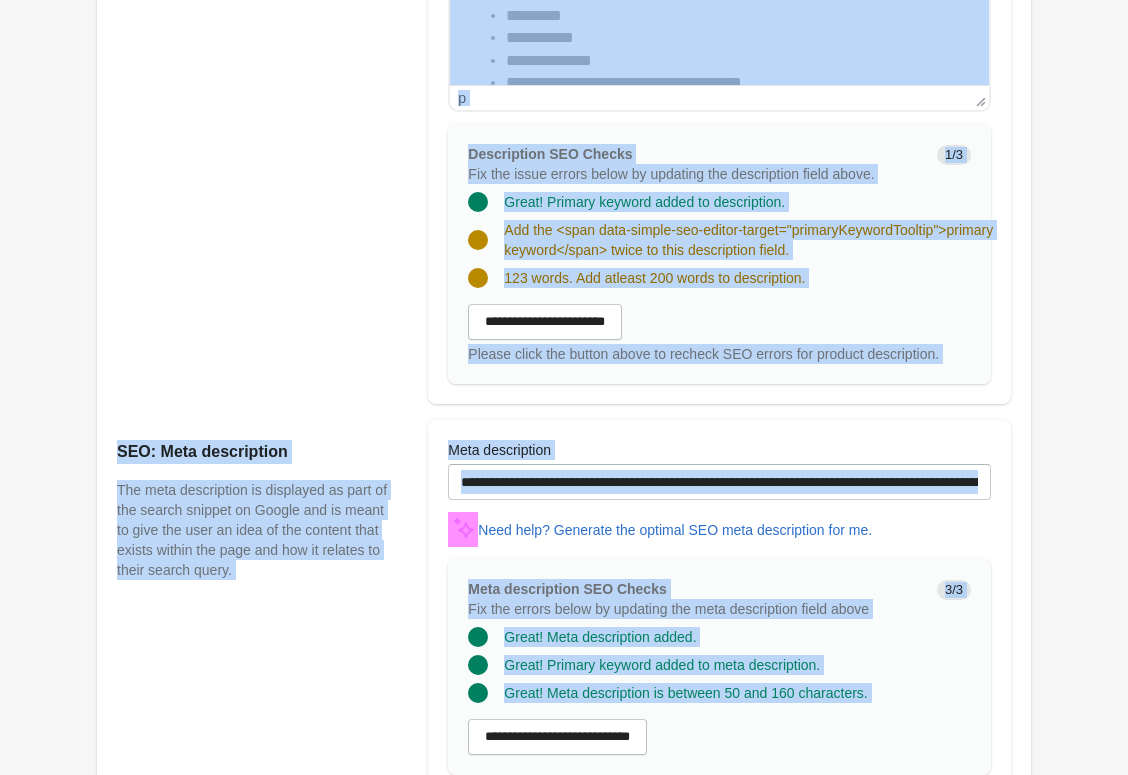 scroll, scrollTop: 1025, scrollLeft: 0, axis: vertical 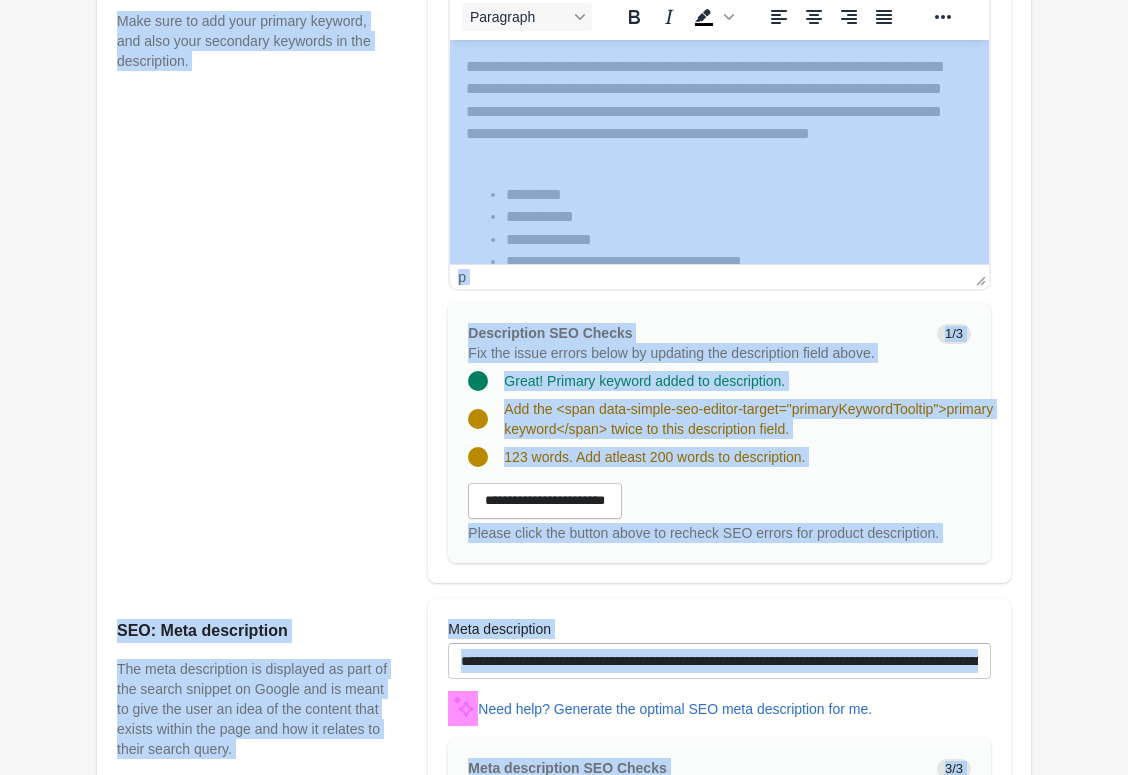 click on "Product description
Make sure to add your primary keyword, and also your secondary keywords in the description." at bounding box center [262, 267] 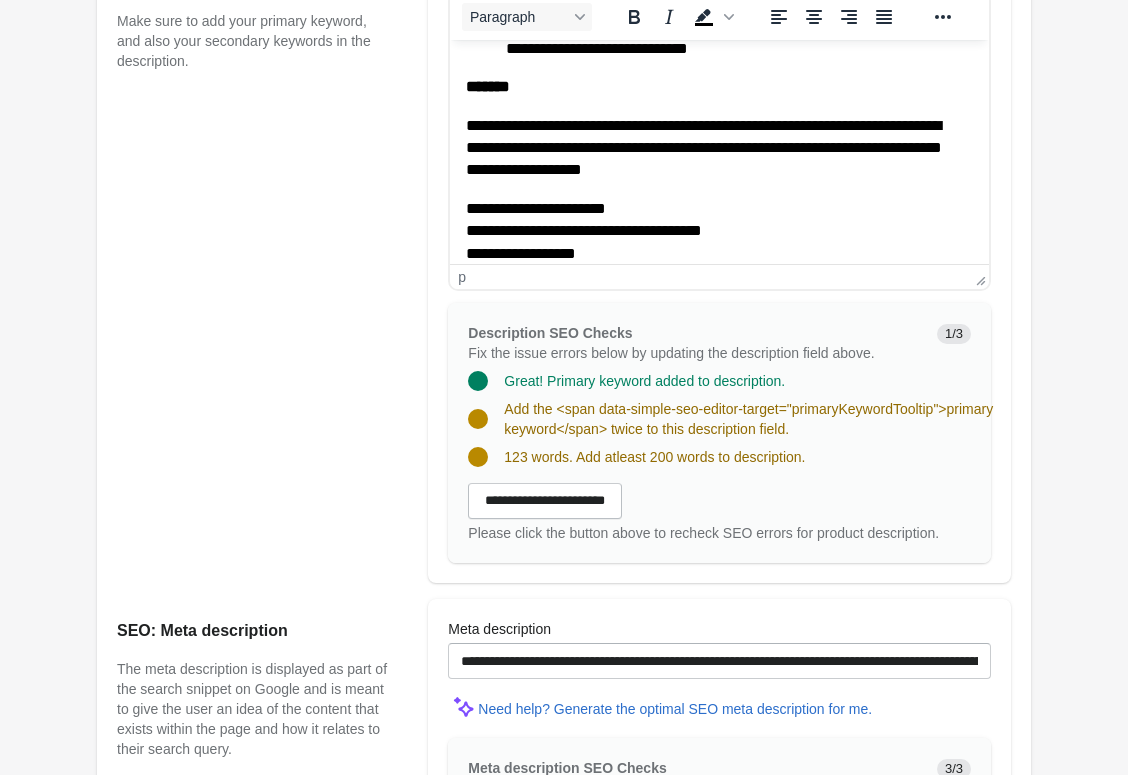 scroll, scrollTop: 352, scrollLeft: 0, axis: vertical 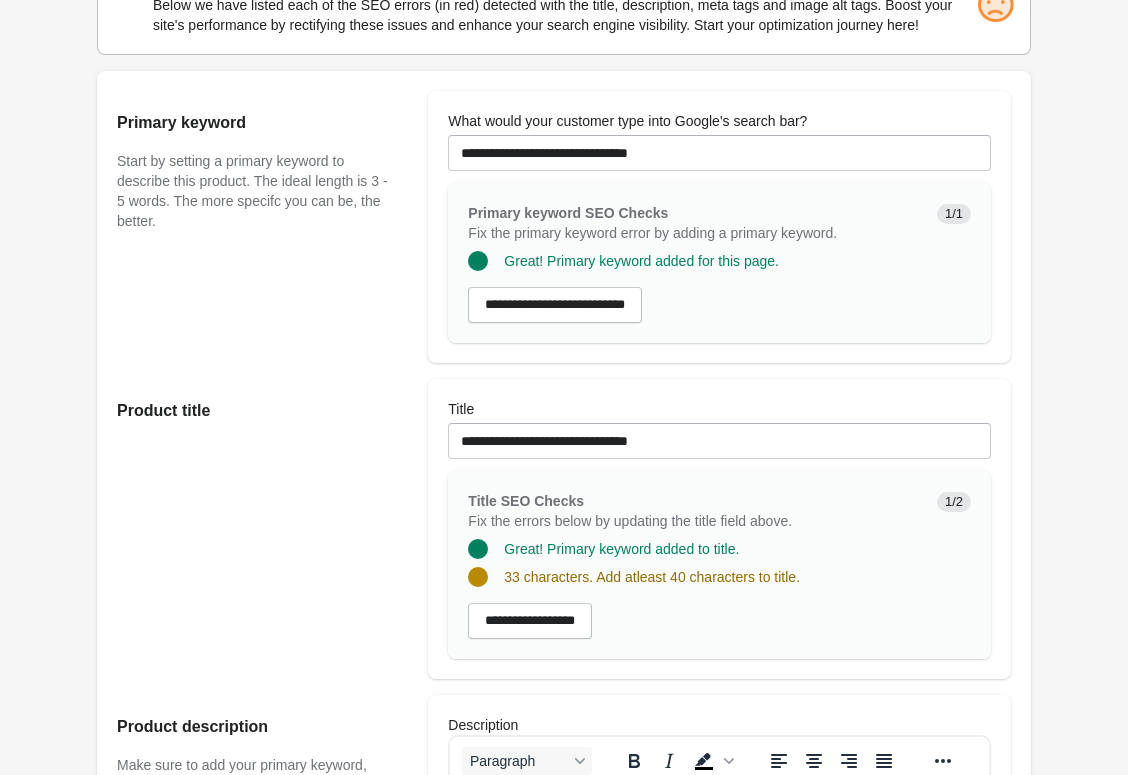 drag, startPoint x: 737, startPoint y: 949, endPoint x: 273, endPoint y: 247, distance: 841.48676 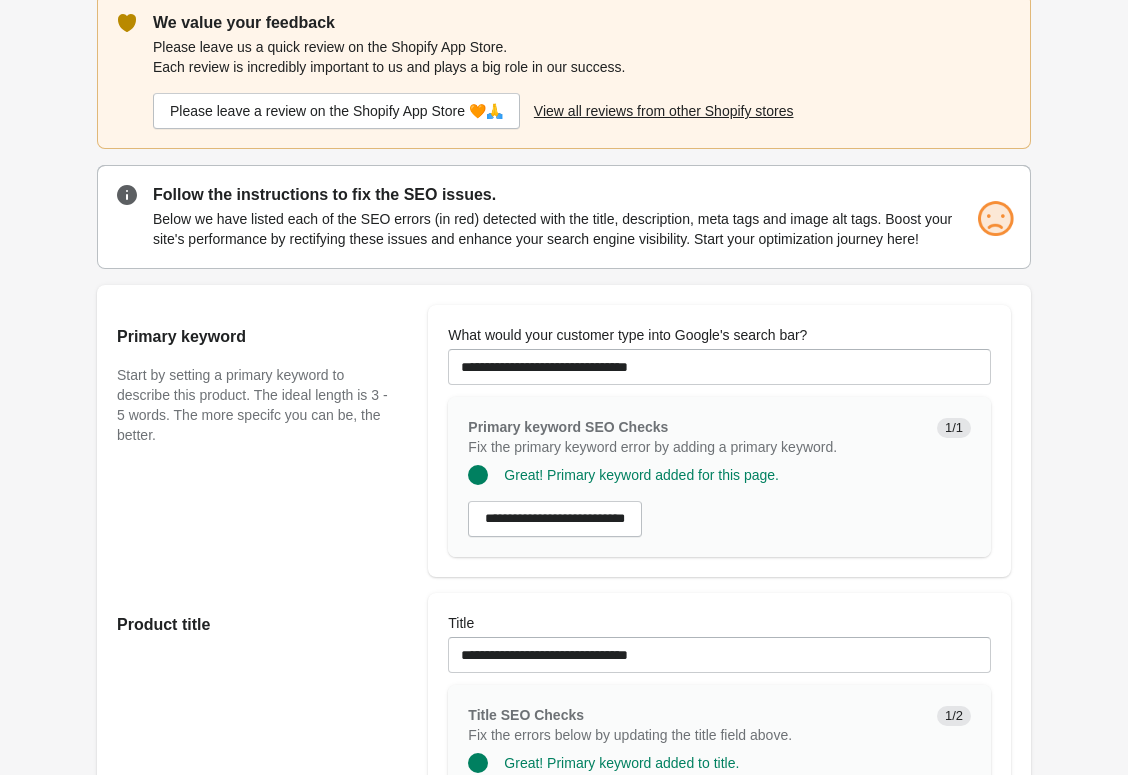 scroll, scrollTop: 83, scrollLeft: 0, axis: vertical 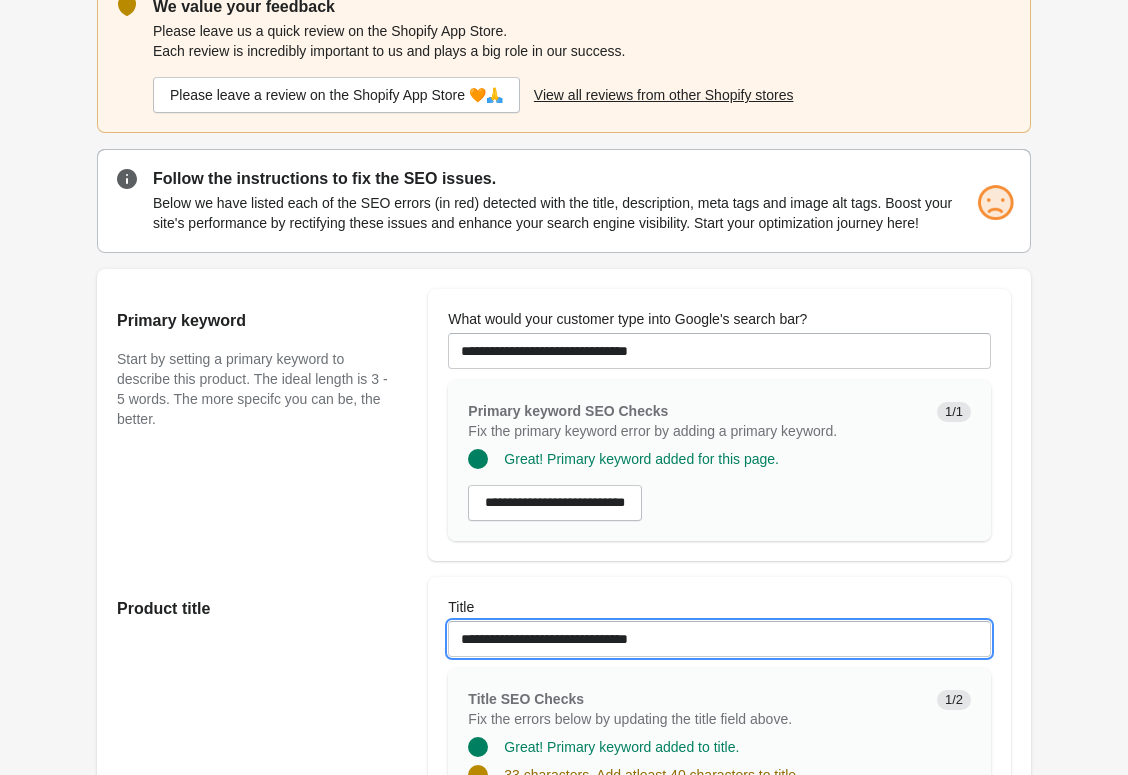 click on "**********" at bounding box center [719, 639] 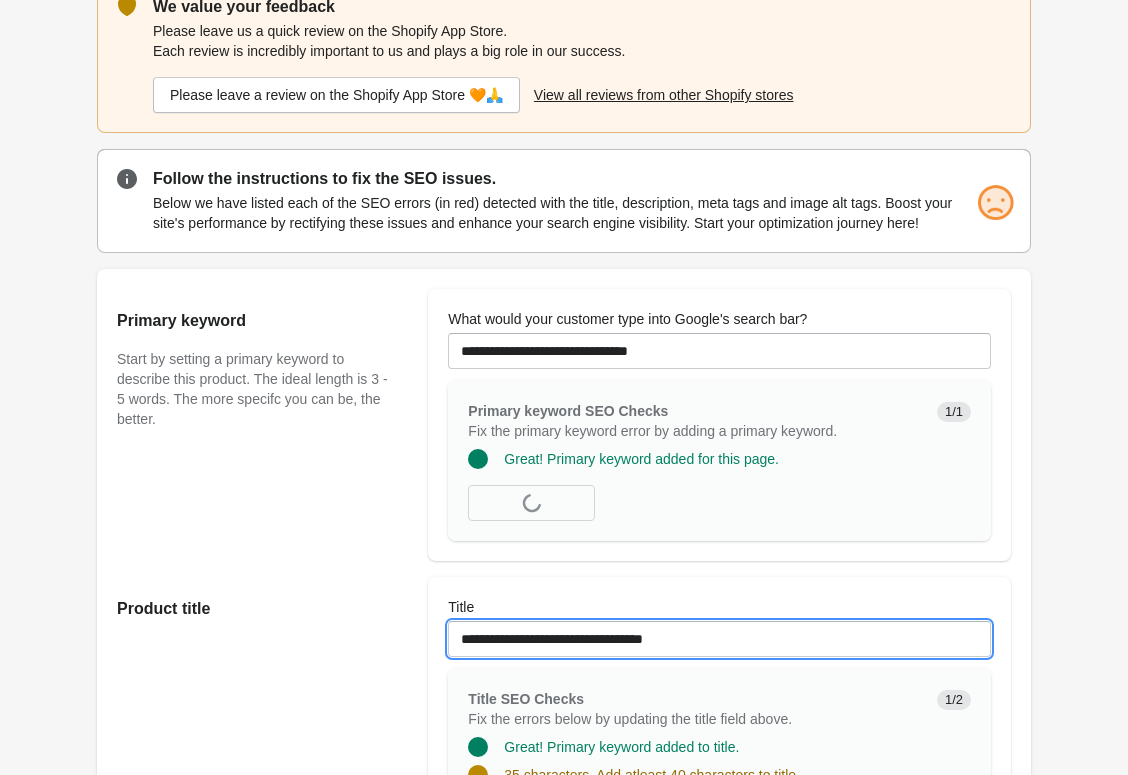click on "**********" at bounding box center (0, 0) 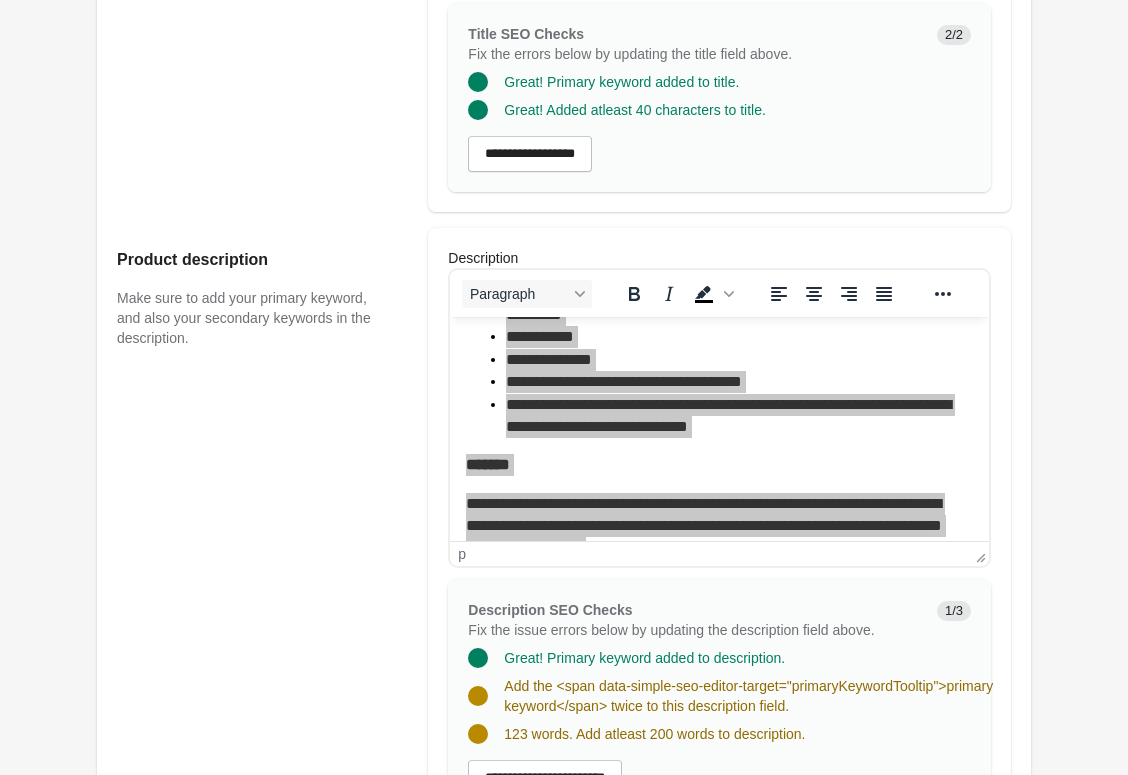 scroll, scrollTop: 512, scrollLeft: 0, axis: vertical 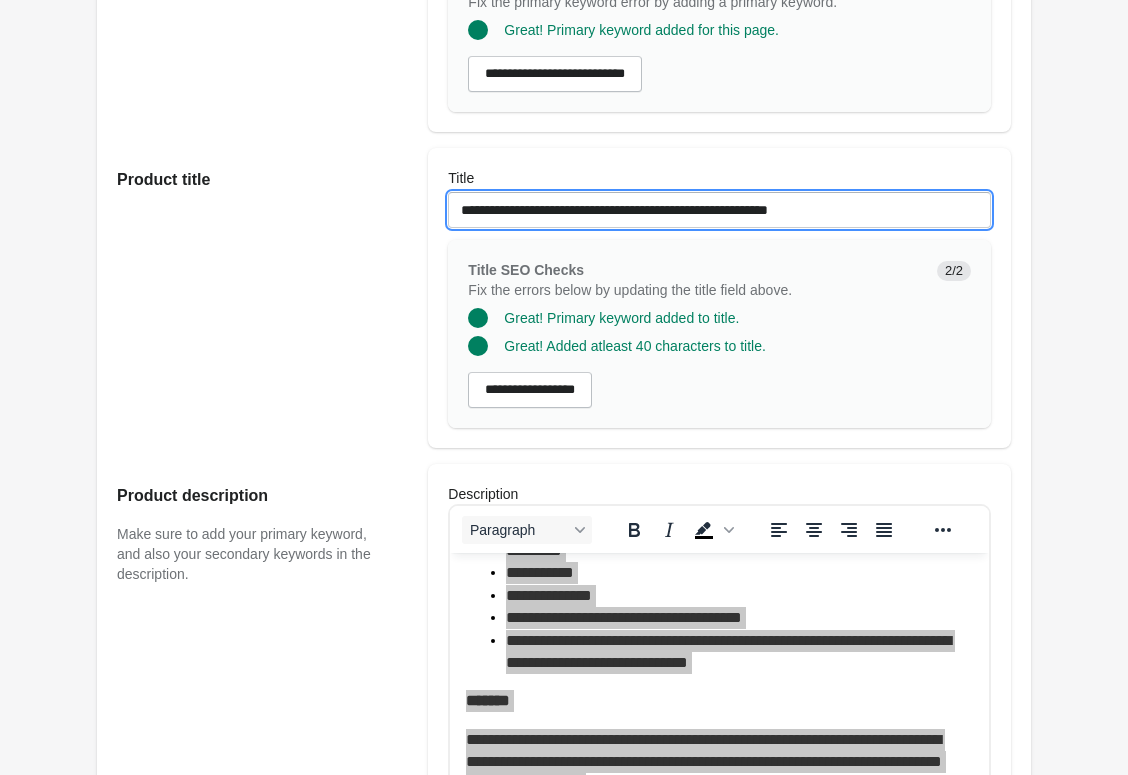 type on "**********" 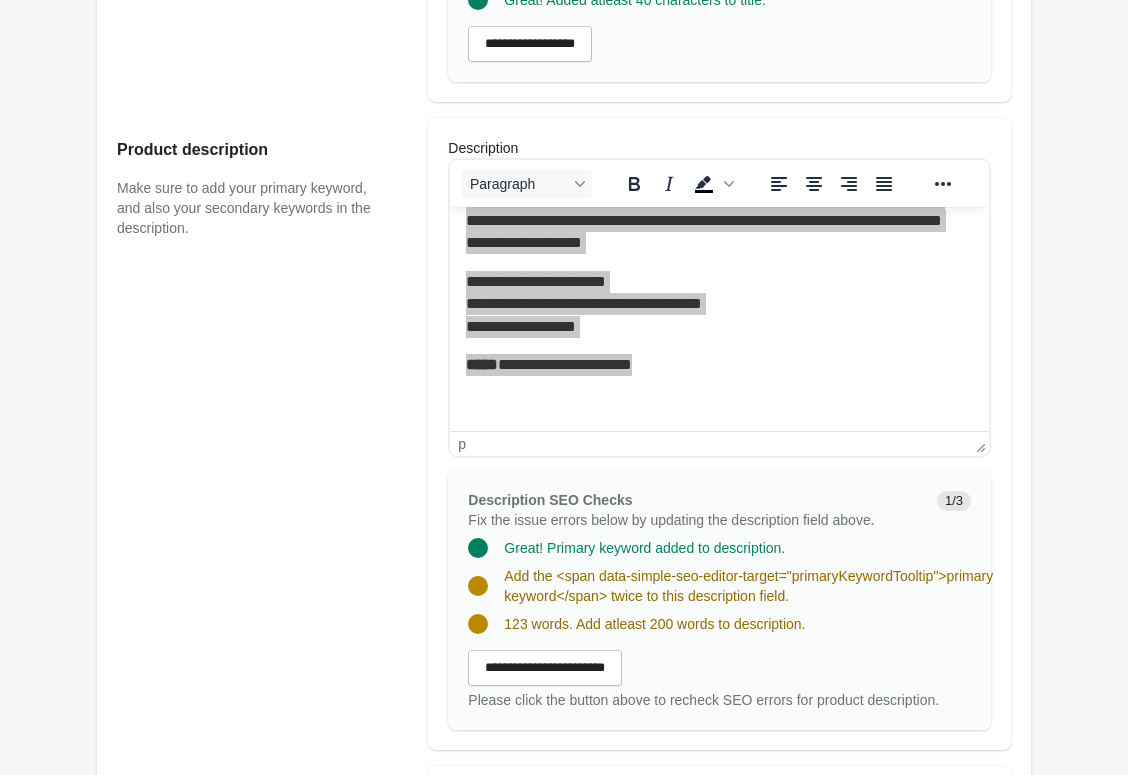scroll, scrollTop: 860, scrollLeft: 0, axis: vertical 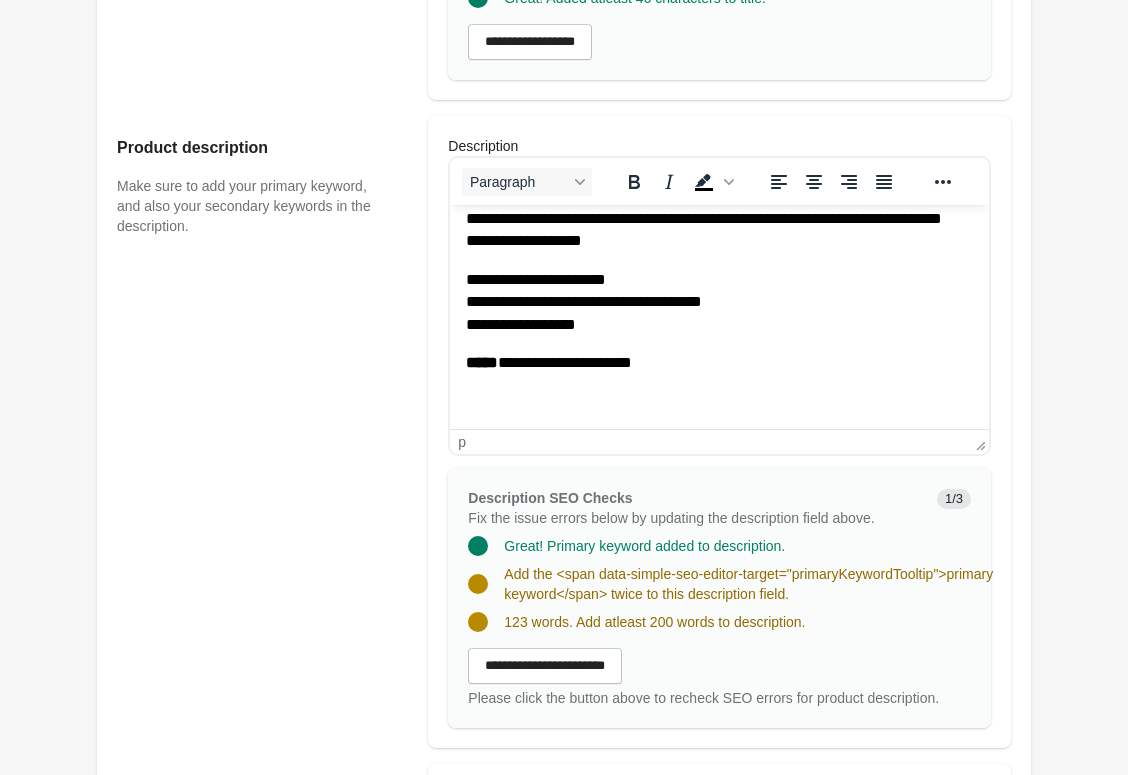 click on "**********" at bounding box center [719, 141] 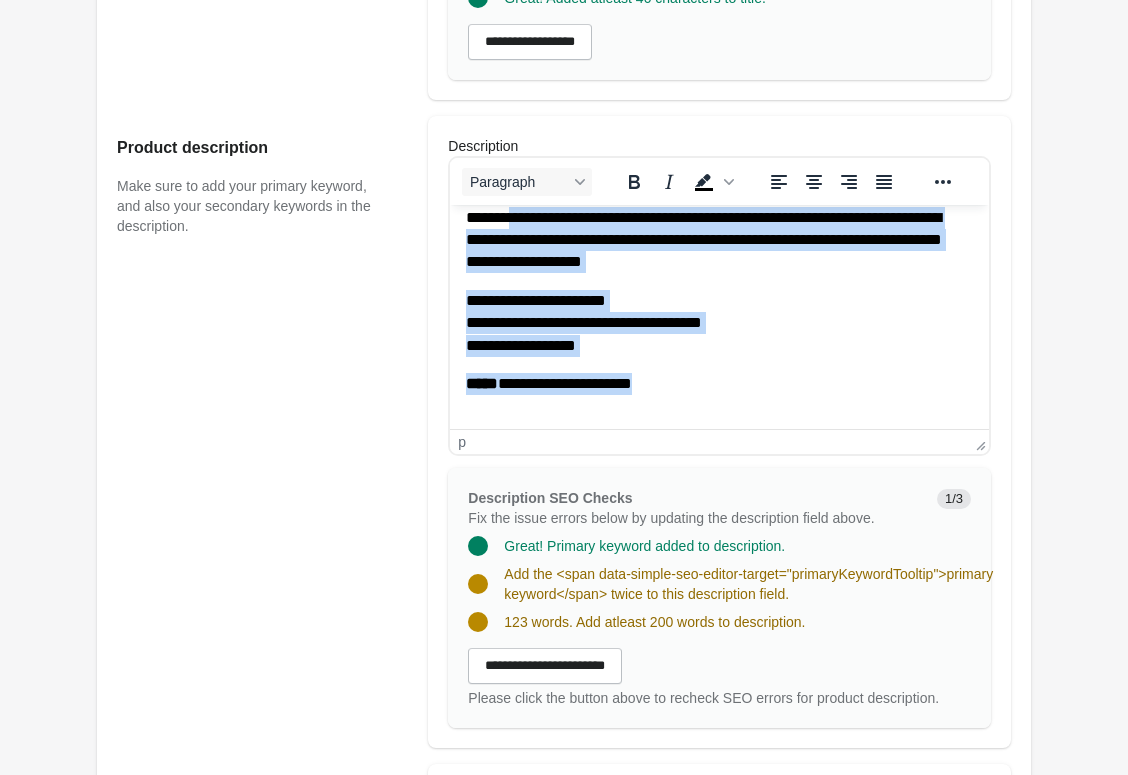scroll, scrollTop: 0, scrollLeft: 0, axis: both 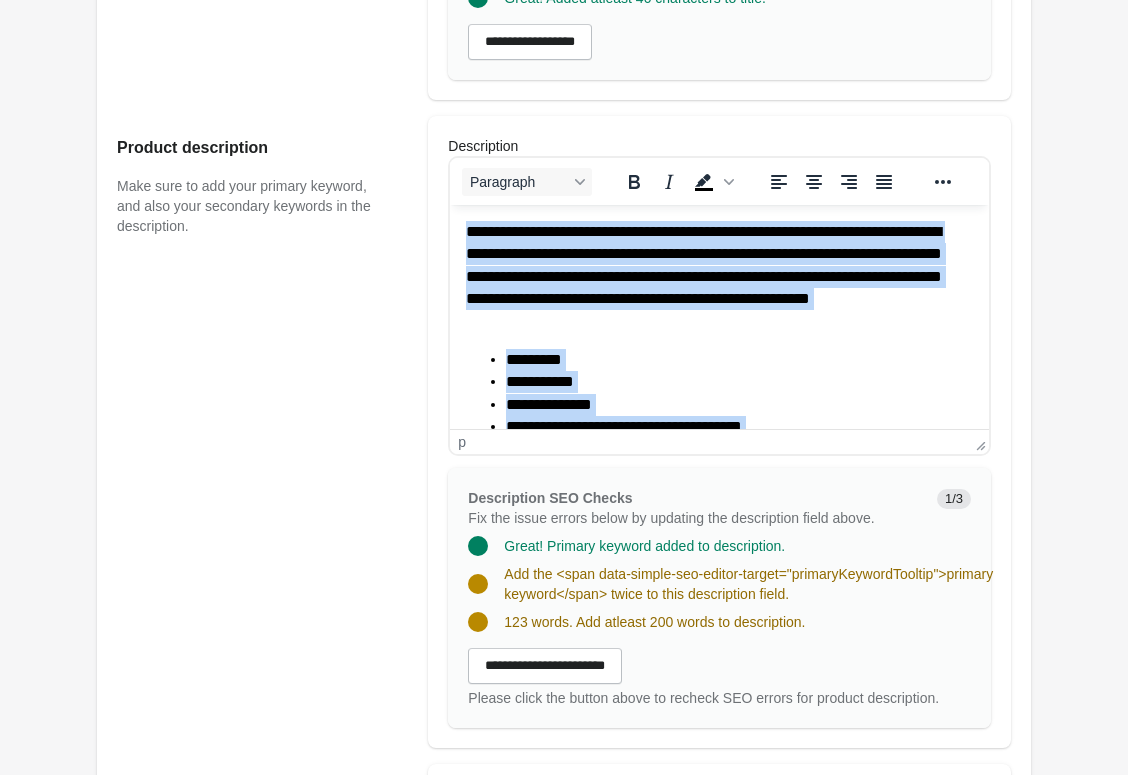 drag, startPoint x: 767, startPoint y: 366, endPoint x: 956, endPoint y: 393, distance: 190.91884 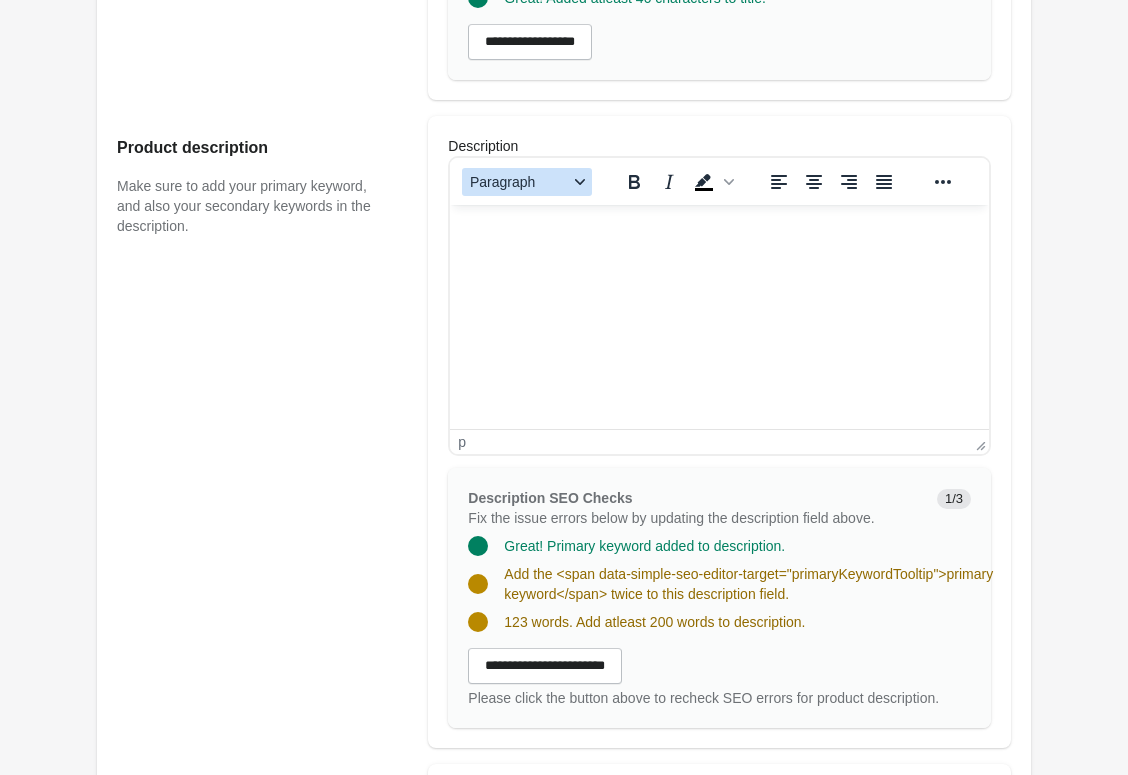 scroll, scrollTop: 602, scrollLeft: 0, axis: vertical 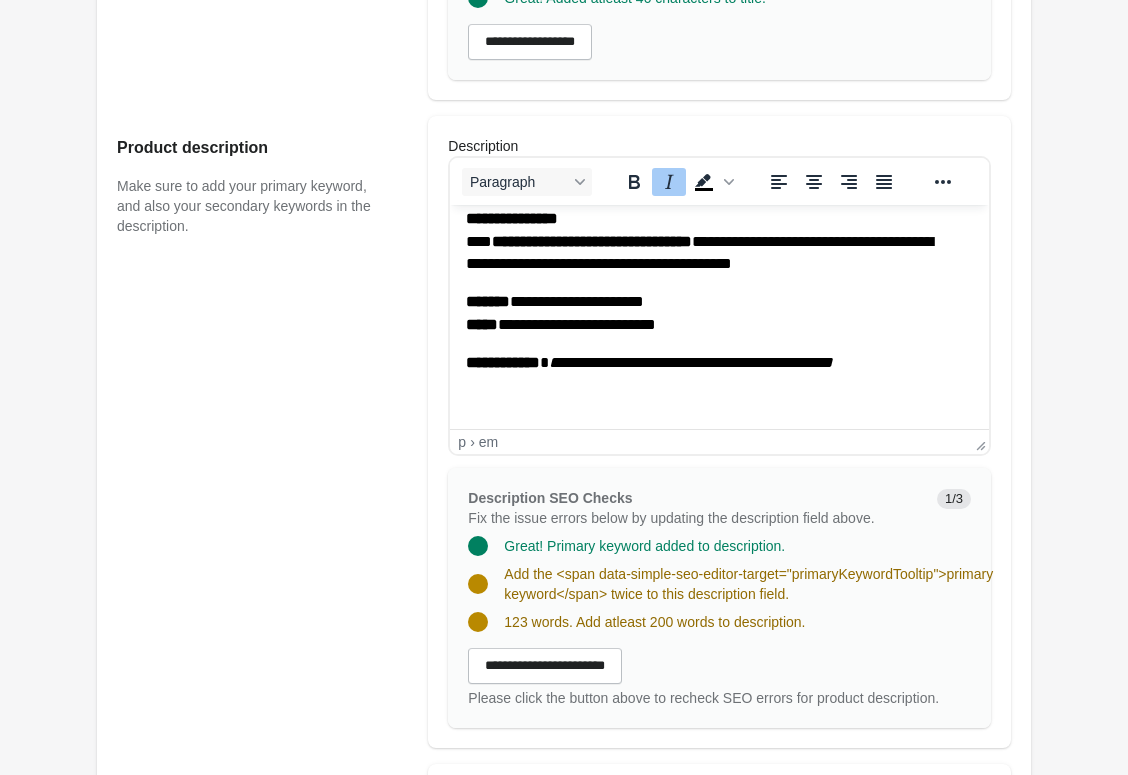 drag, startPoint x: 900, startPoint y: 418, endPoint x: 498, endPoint y: 389, distance: 403.04468 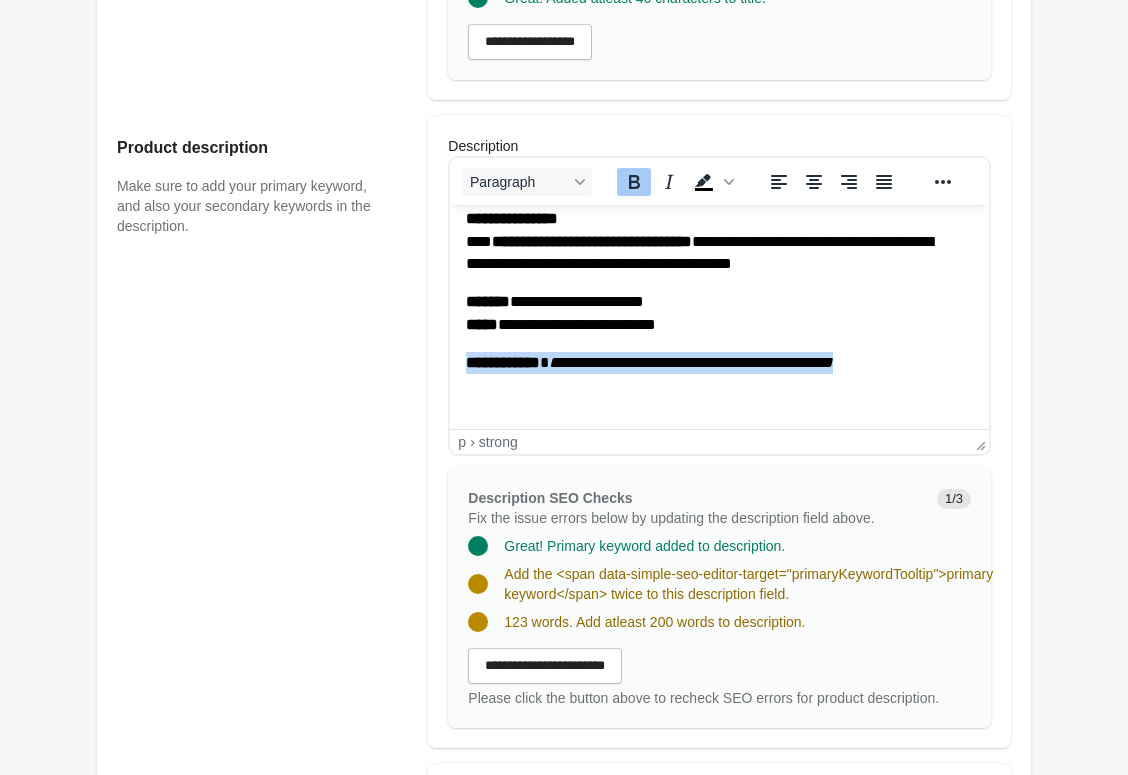 drag, startPoint x: 926, startPoint y: 370, endPoint x: 389, endPoint y: 365, distance: 537.02325 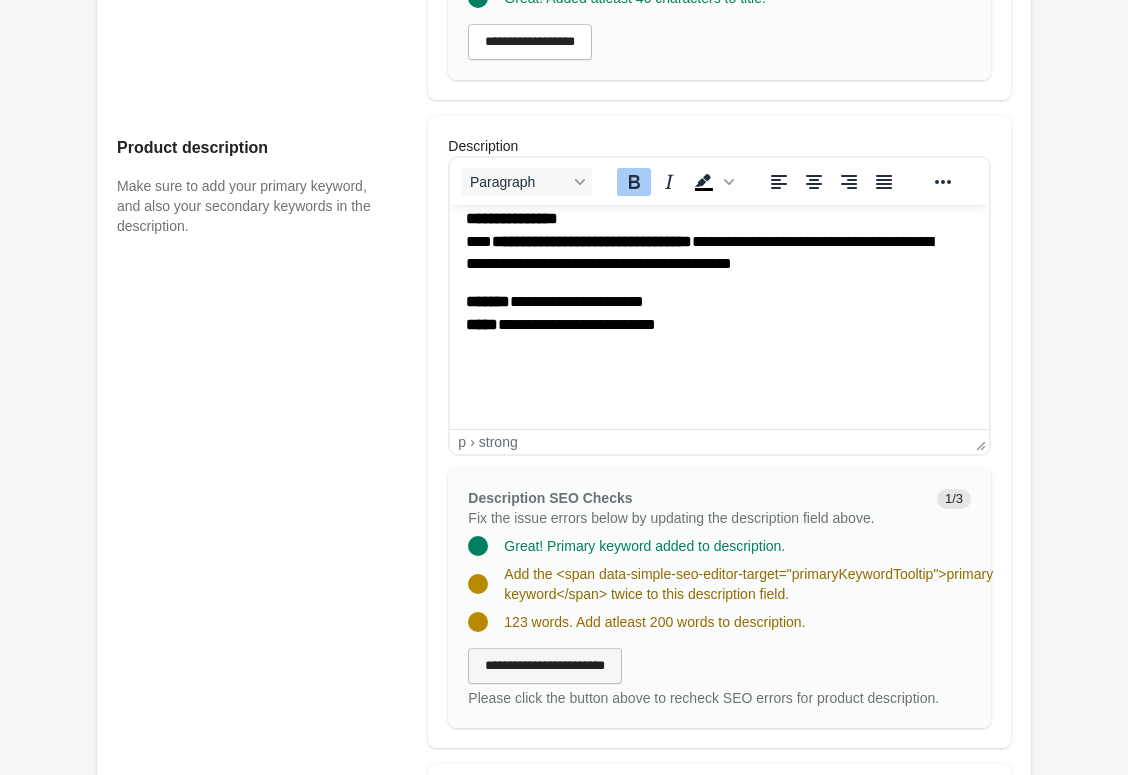 click on "**********" at bounding box center (545, 666) 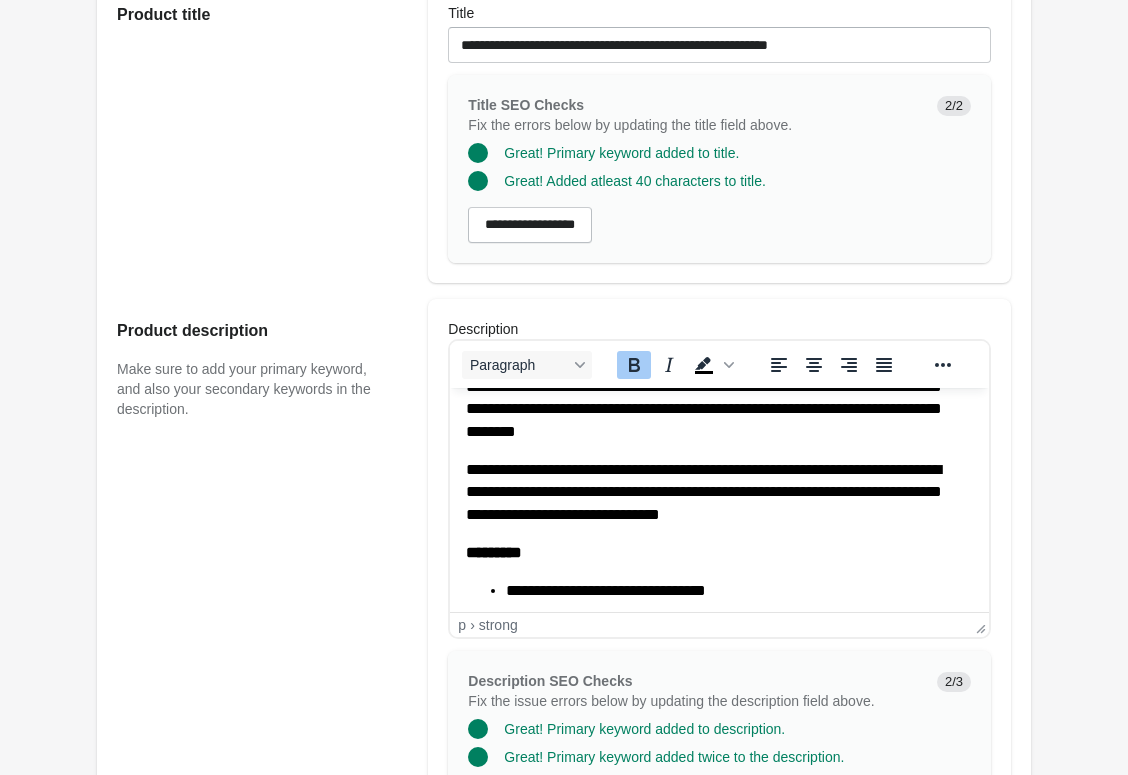 scroll, scrollTop: 188, scrollLeft: 0, axis: vertical 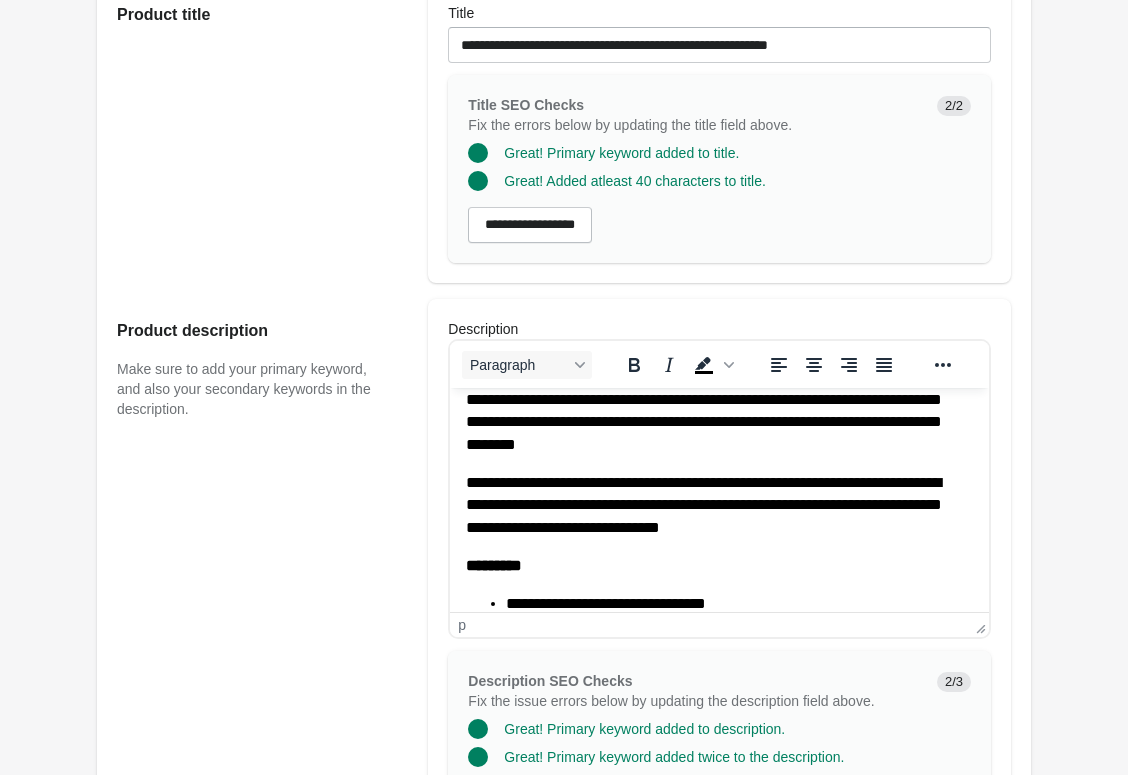 click on "**********" at bounding box center (712, 505) 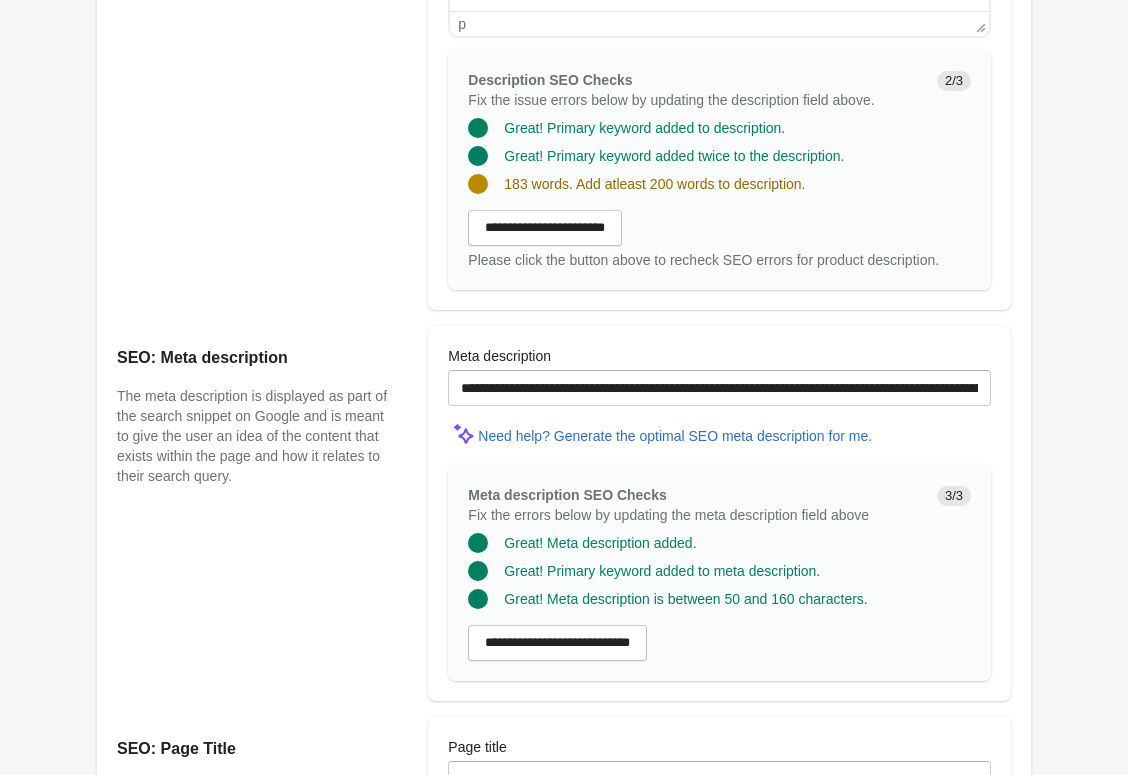 scroll, scrollTop: 1284, scrollLeft: 0, axis: vertical 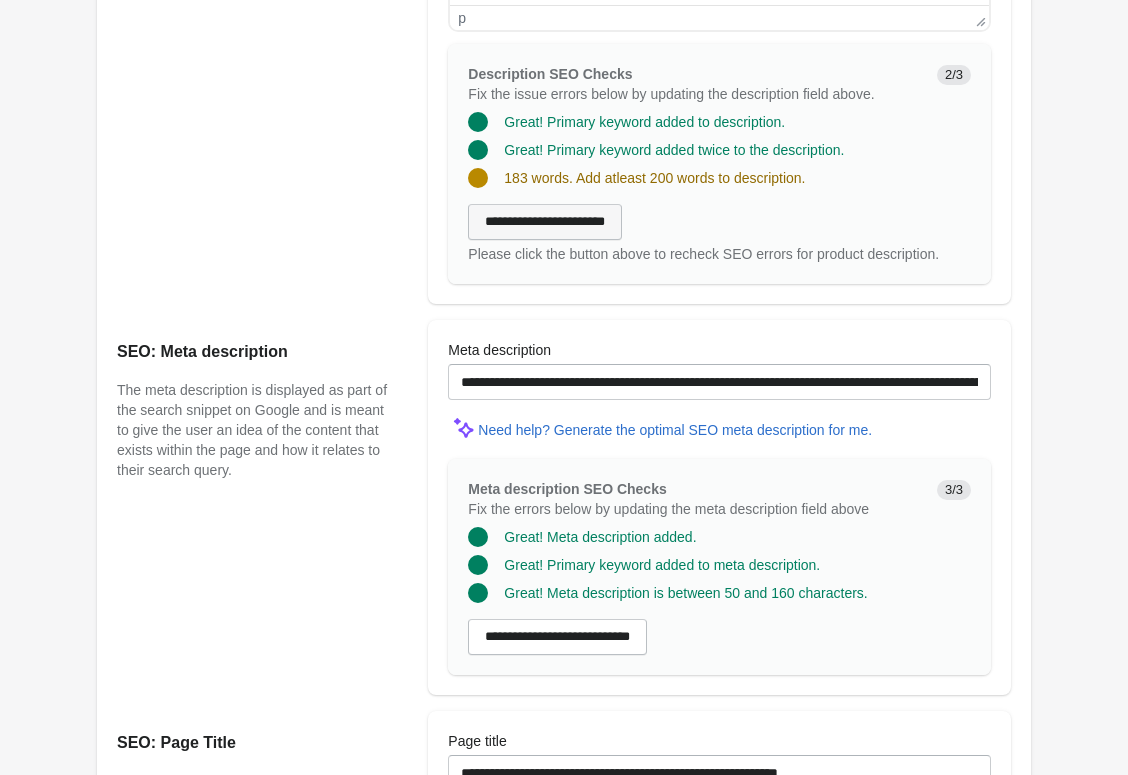 click on "**********" at bounding box center (545, 222) 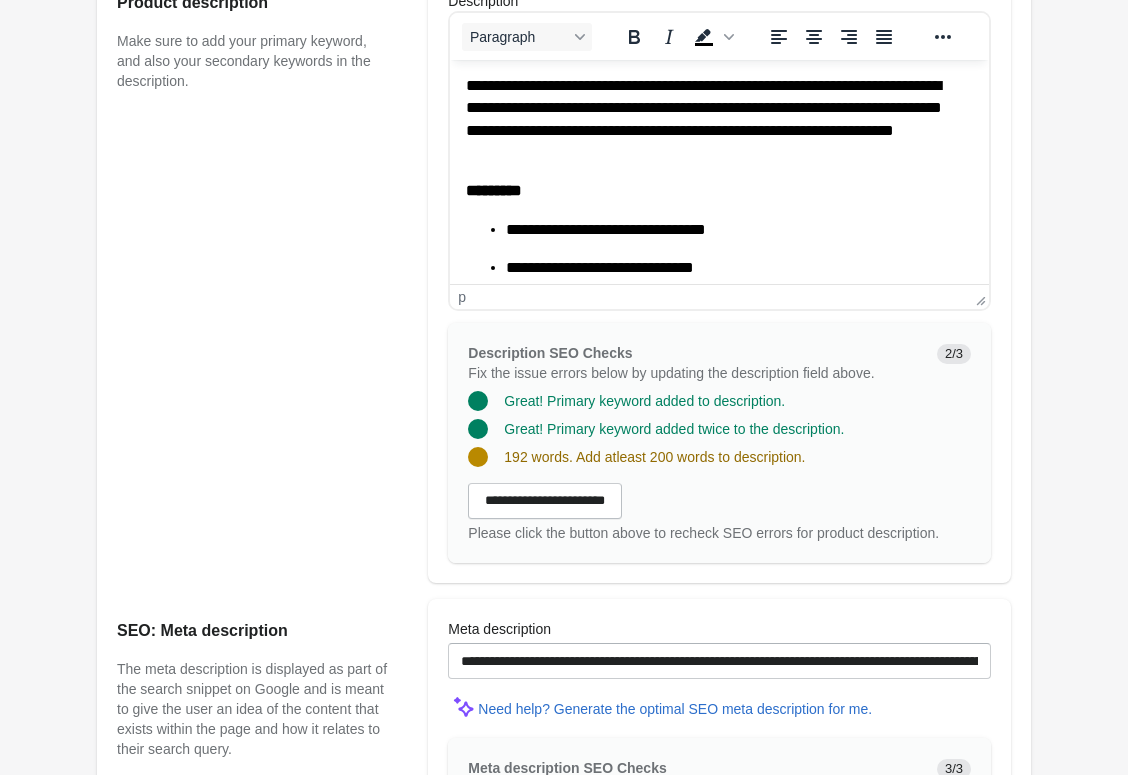 scroll, scrollTop: 253, scrollLeft: 0, axis: vertical 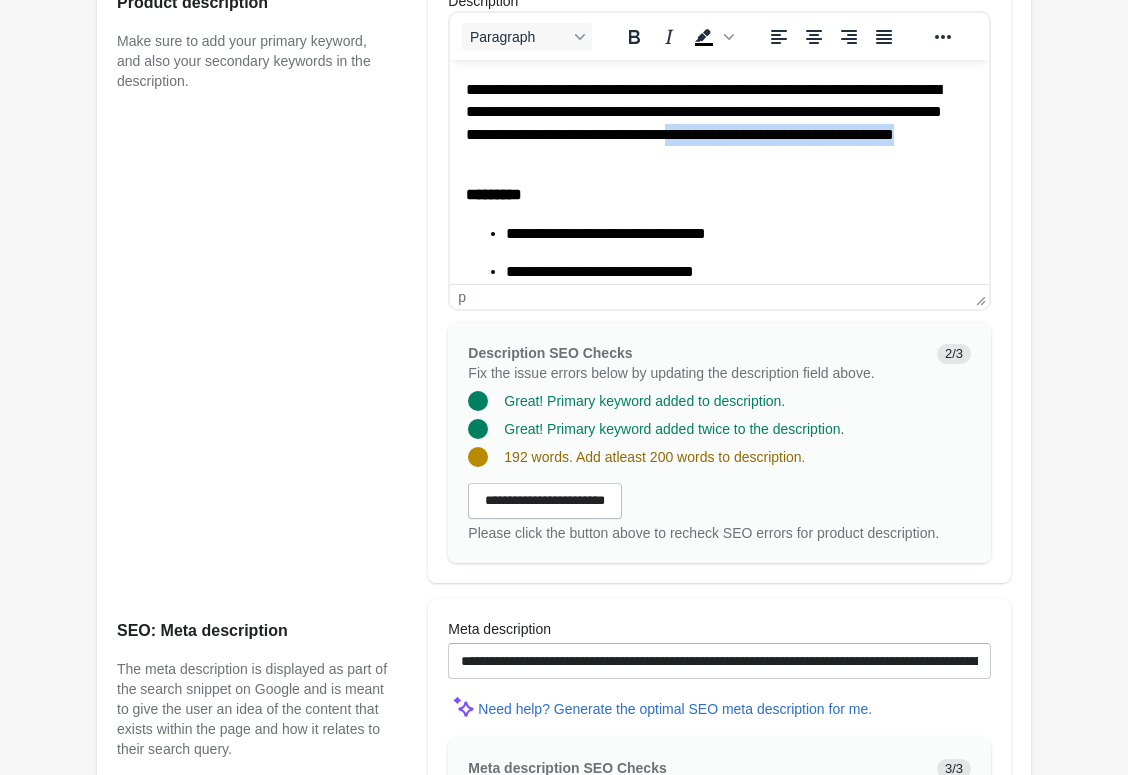 drag, startPoint x: 641, startPoint y: 157, endPoint x: 851, endPoint y: 131, distance: 211.60341 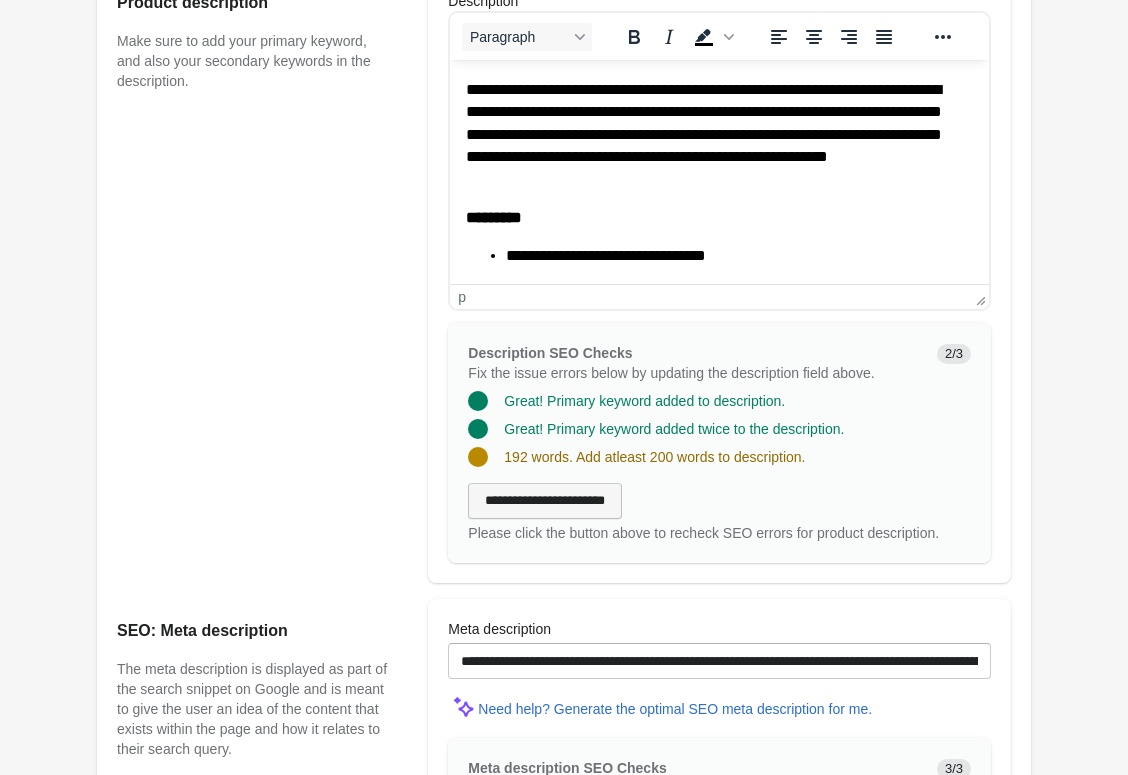 click on "**********" at bounding box center [545, 501] 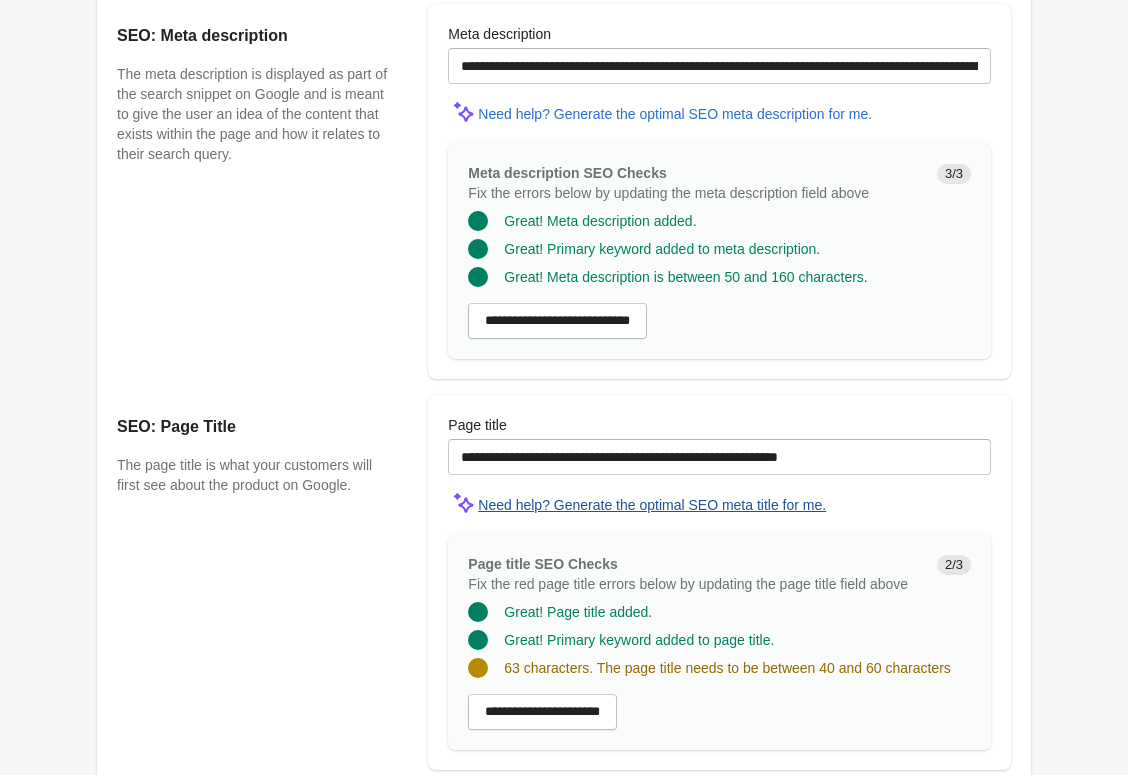 scroll, scrollTop: 1601, scrollLeft: 0, axis: vertical 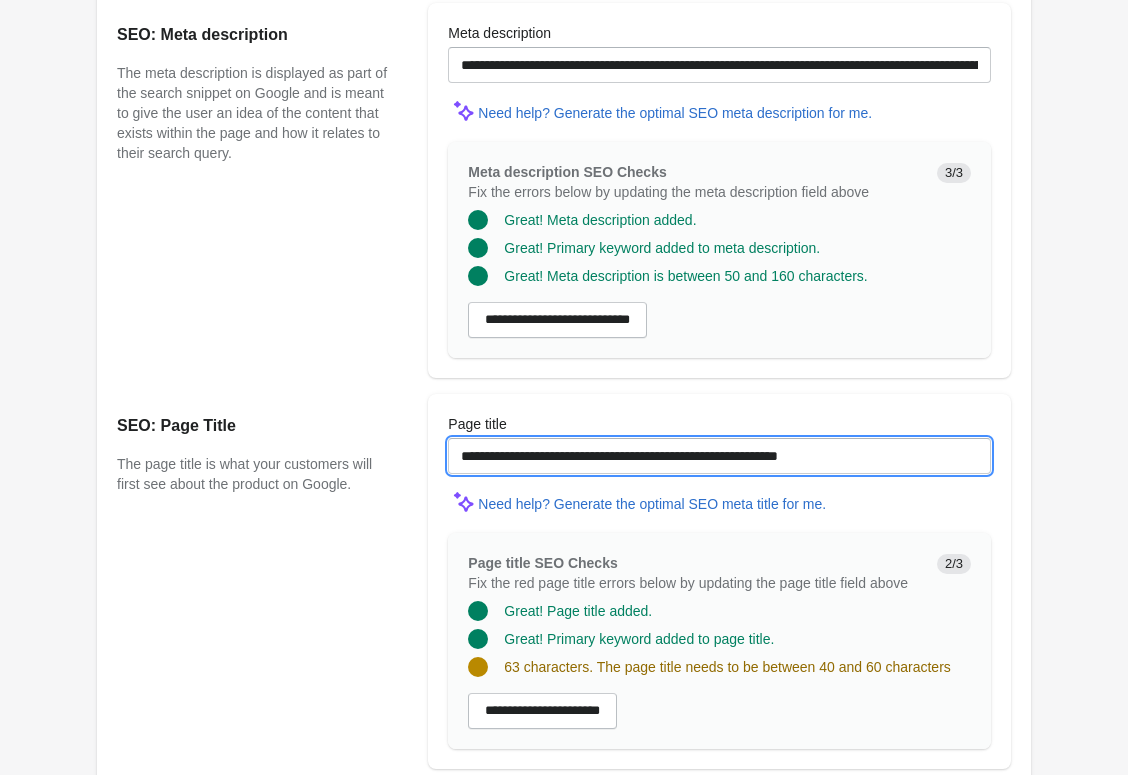 drag, startPoint x: 914, startPoint y: 479, endPoint x: 842, endPoint y: 475, distance: 72.11102 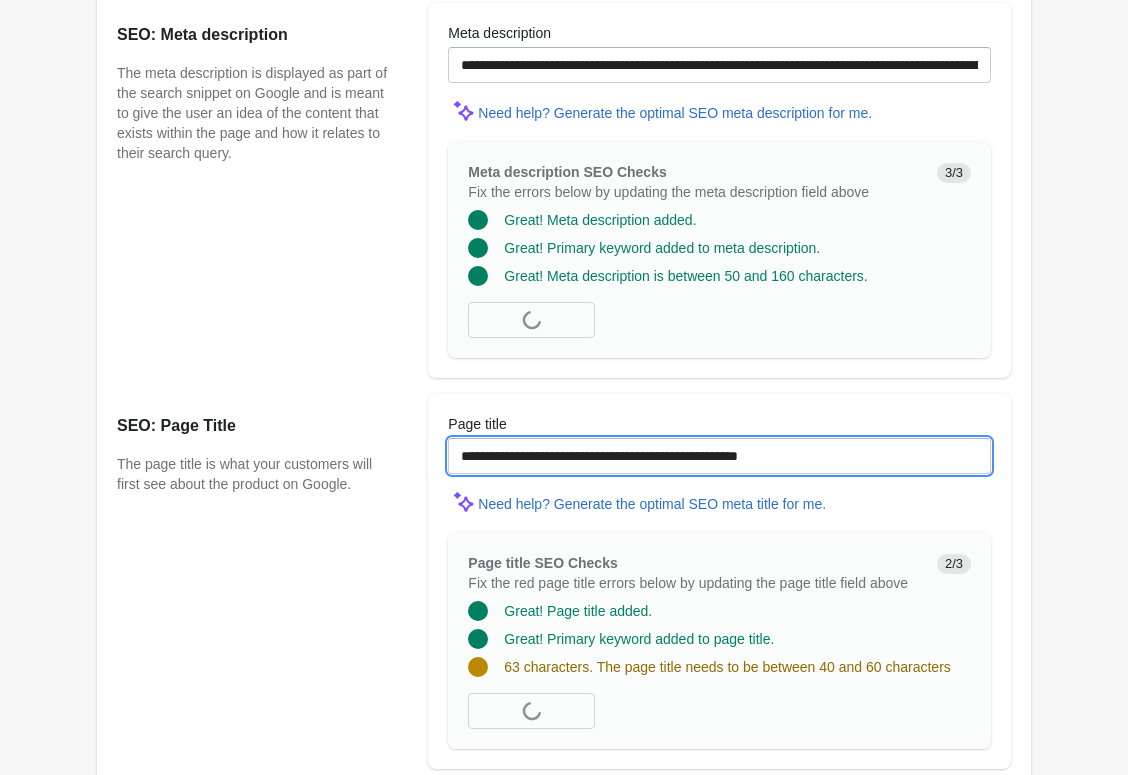scroll, scrollTop: 1735, scrollLeft: 0, axis: vertical 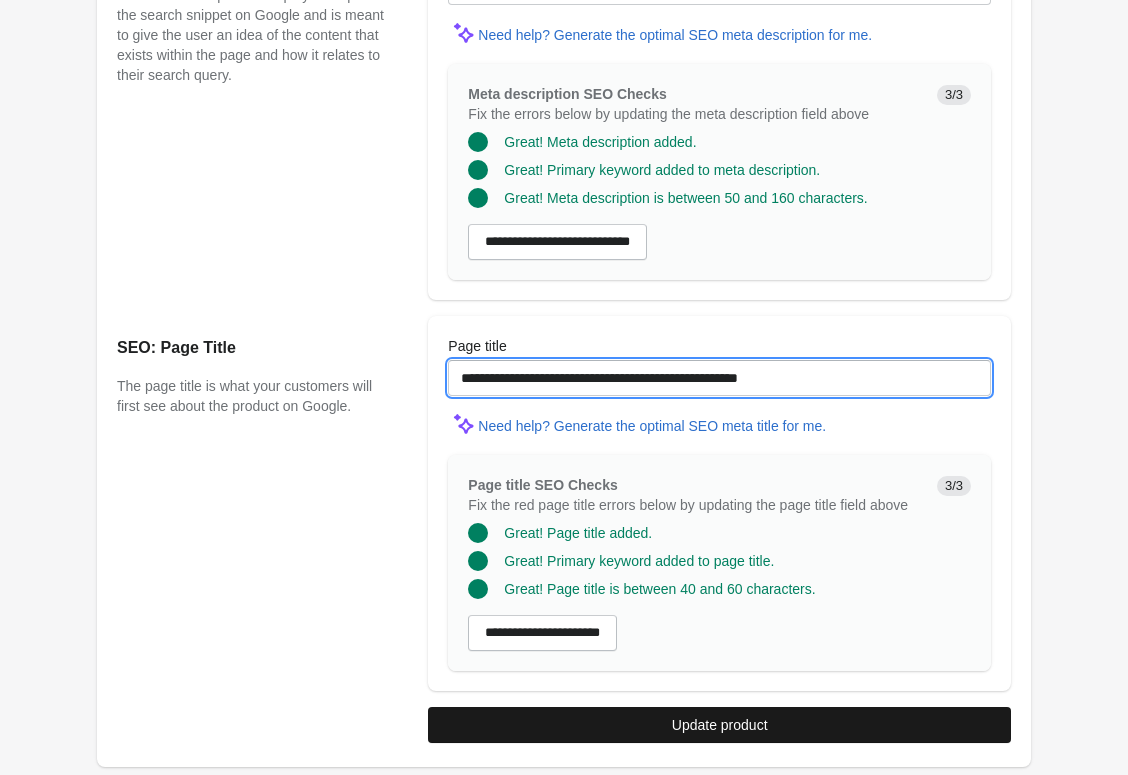 type on "**********" 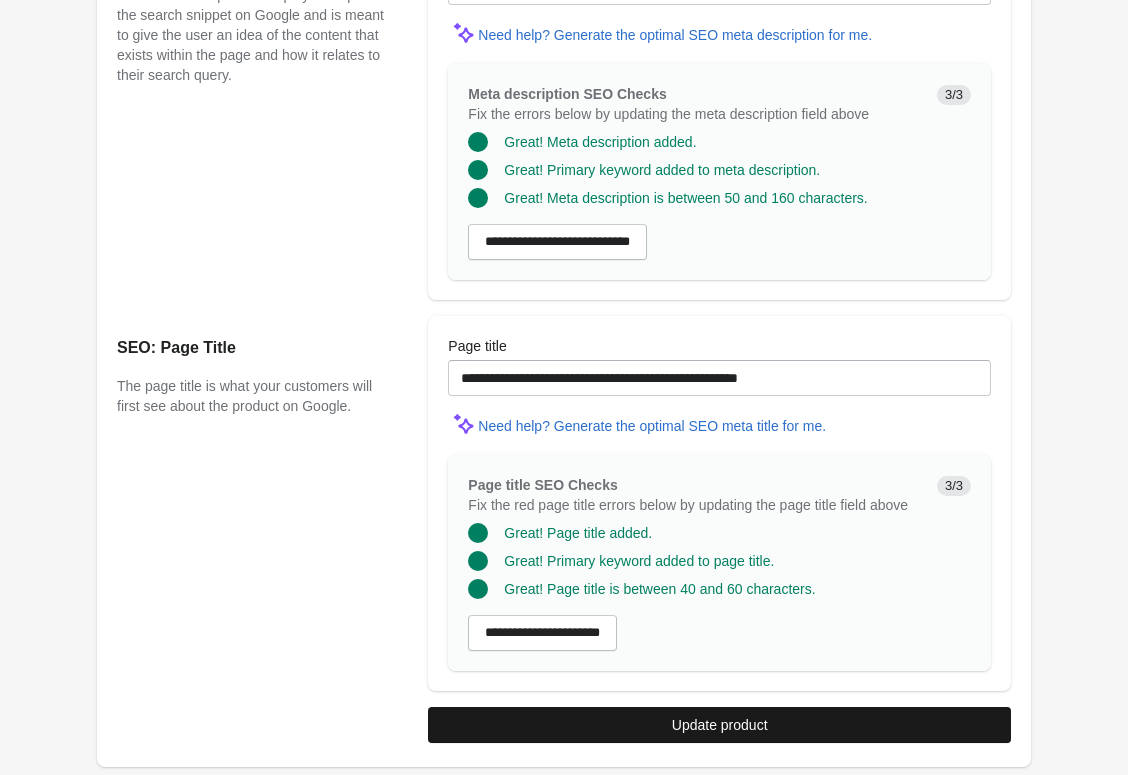click on "Update product" at bounding box center [719, 725] 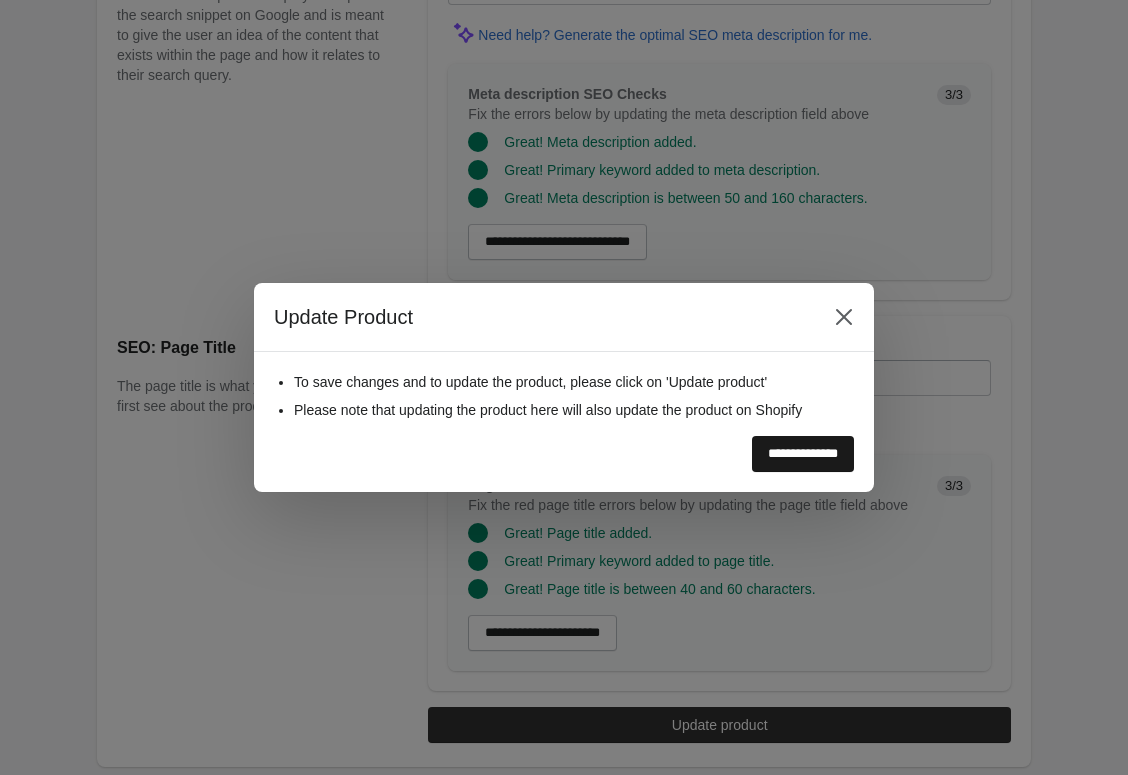 click on "**********" at bounding box center (803, 454) 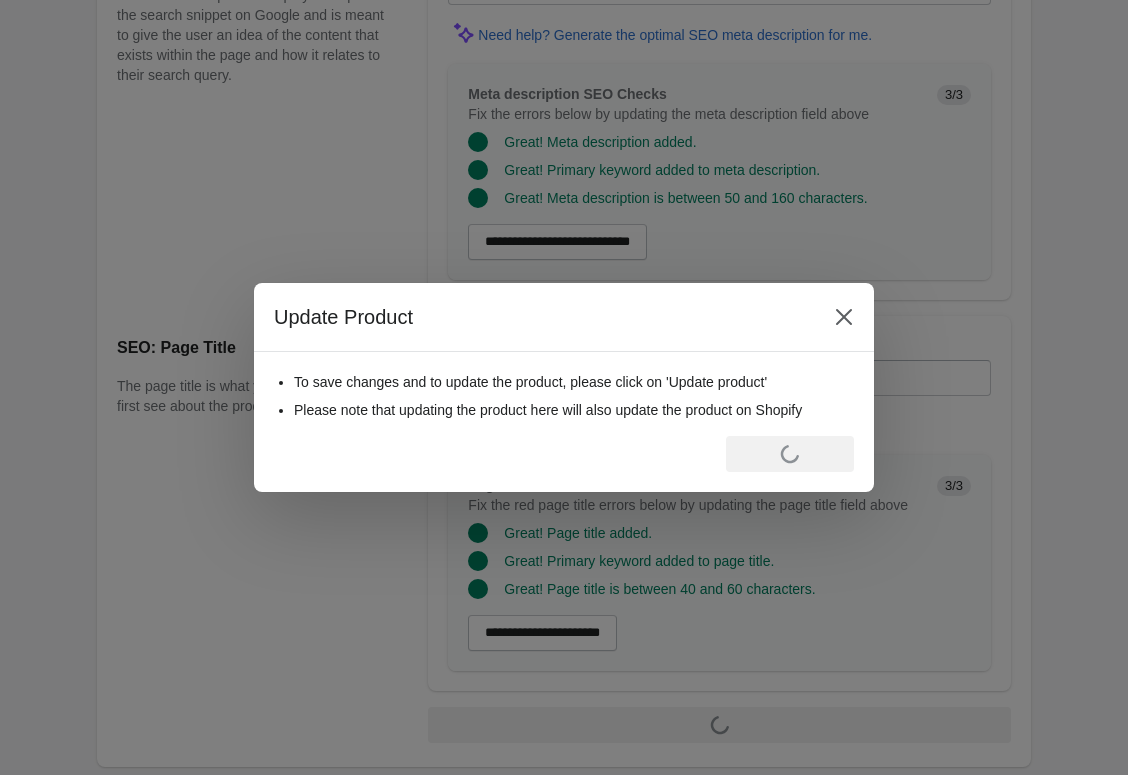 scroll, scrollTop: 0, scrollLeft: 0, axis: both 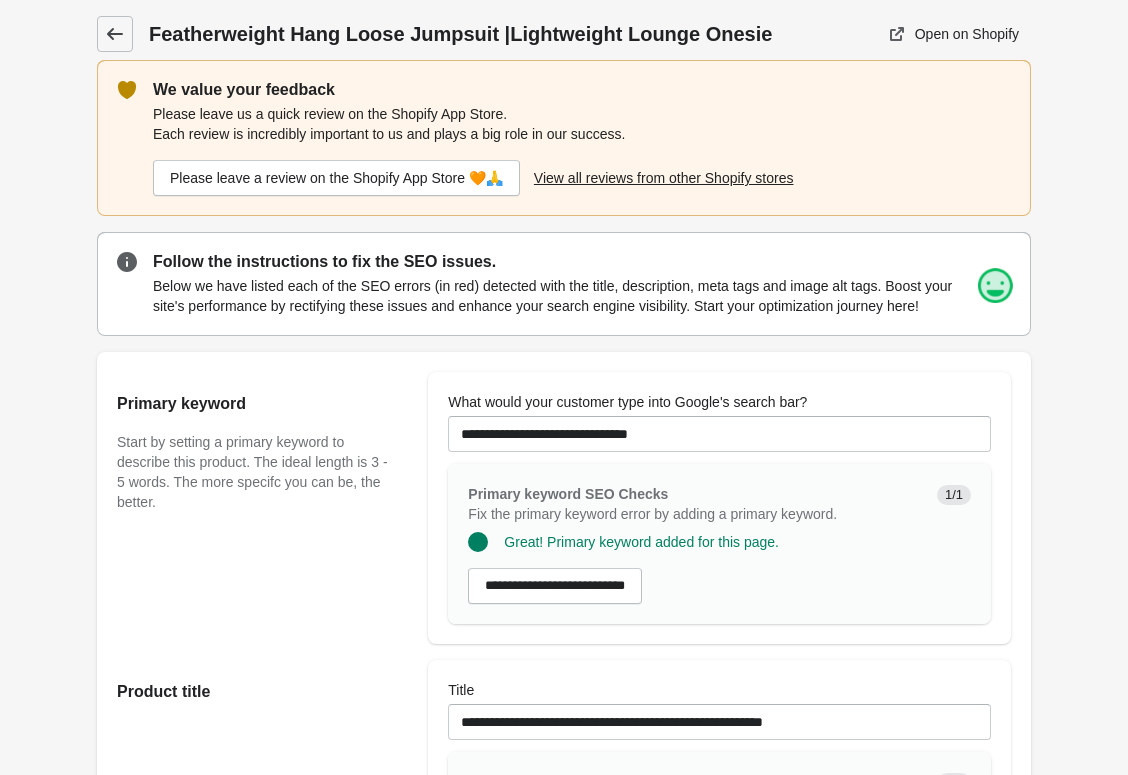click 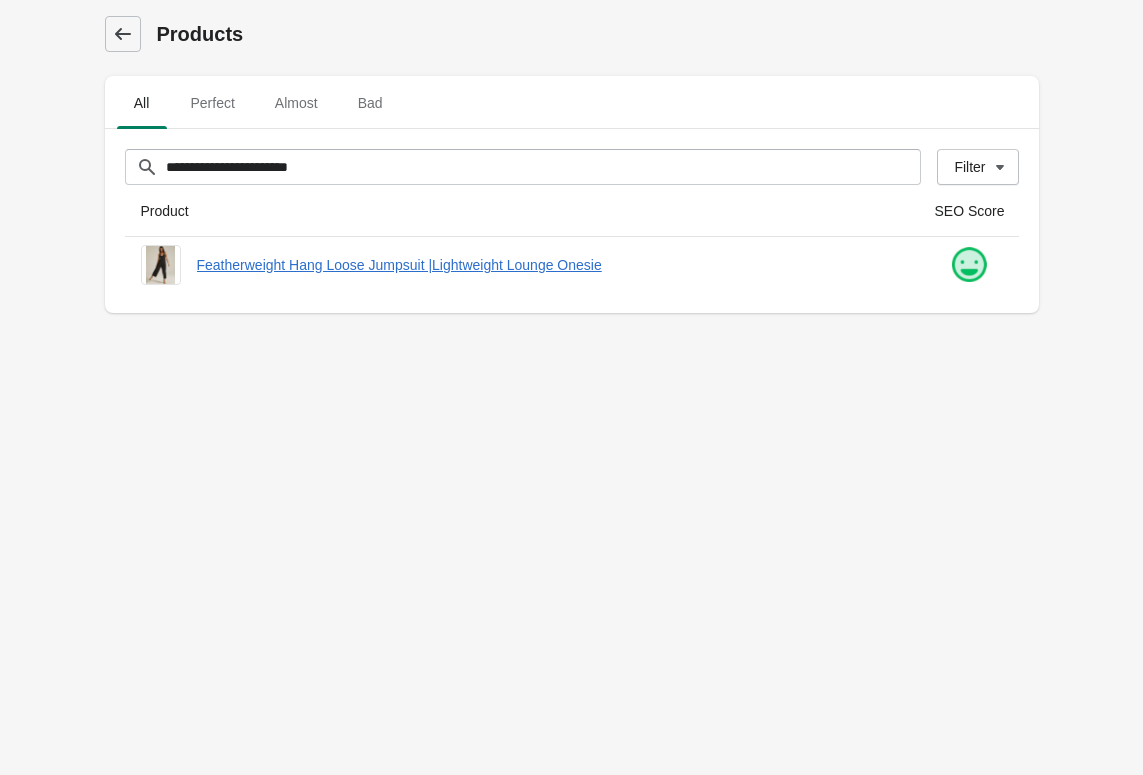 click 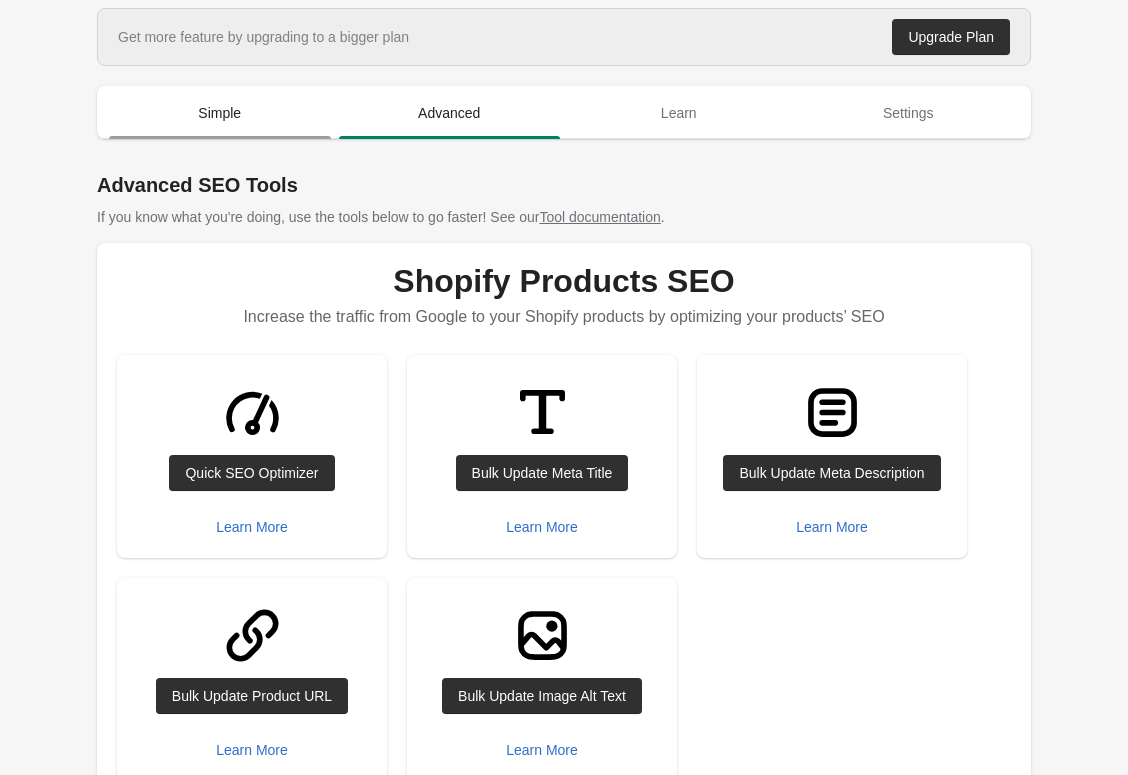 click on "Simple" at bounding box center [220, 113] 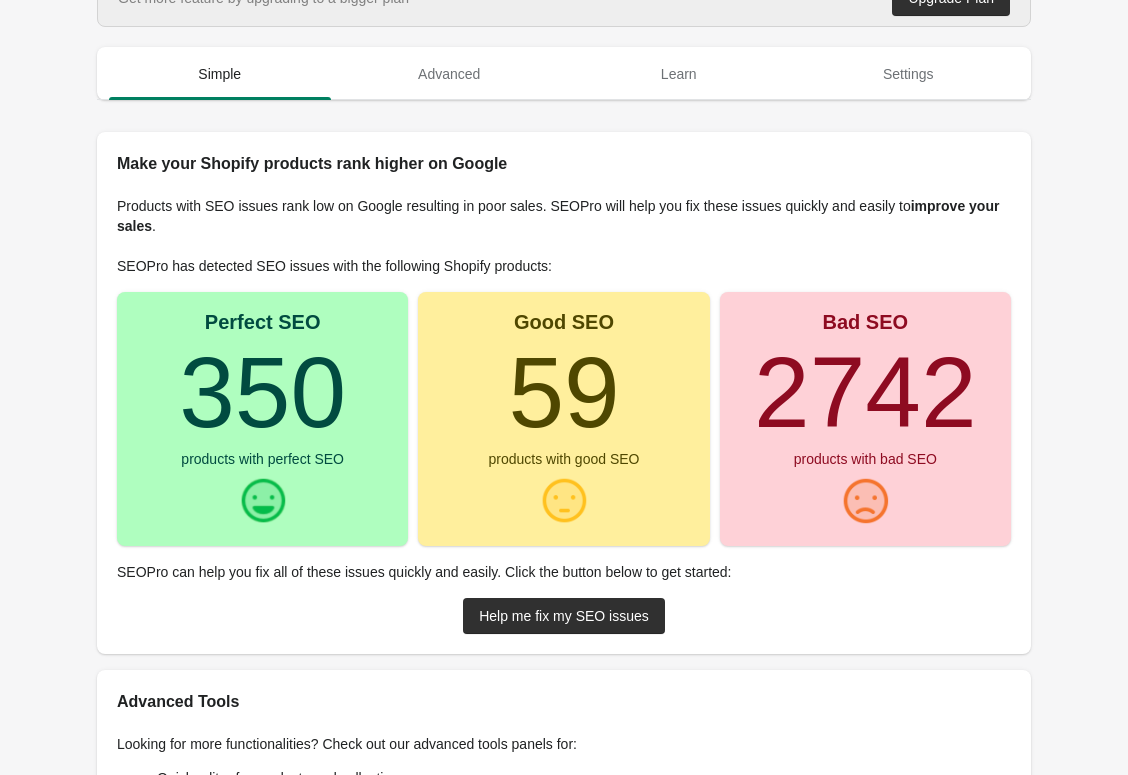 scroll, scrollTop: 38, scrollLeft: 0, axis: vertical 